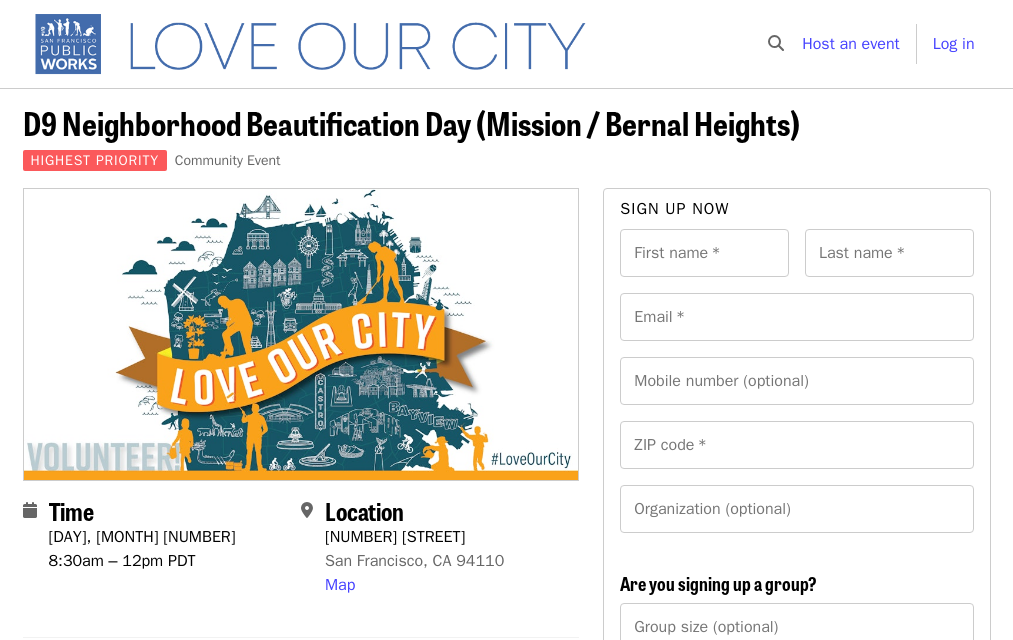 scroll, scrollTop: 0, scrollLeft: 0, axis: both 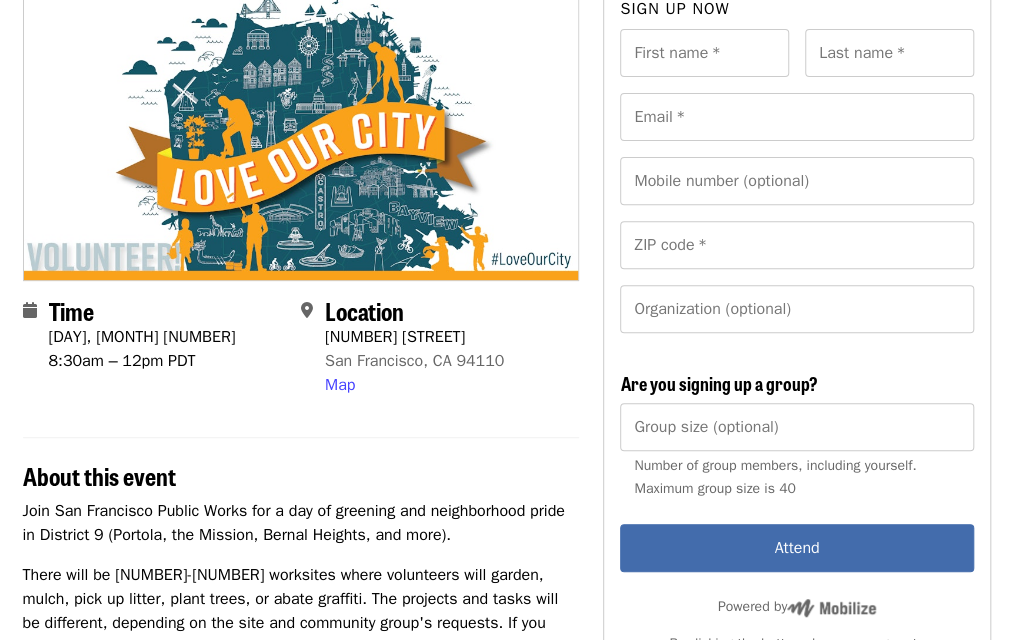 click on "Map" at bounding box center (340, 385) 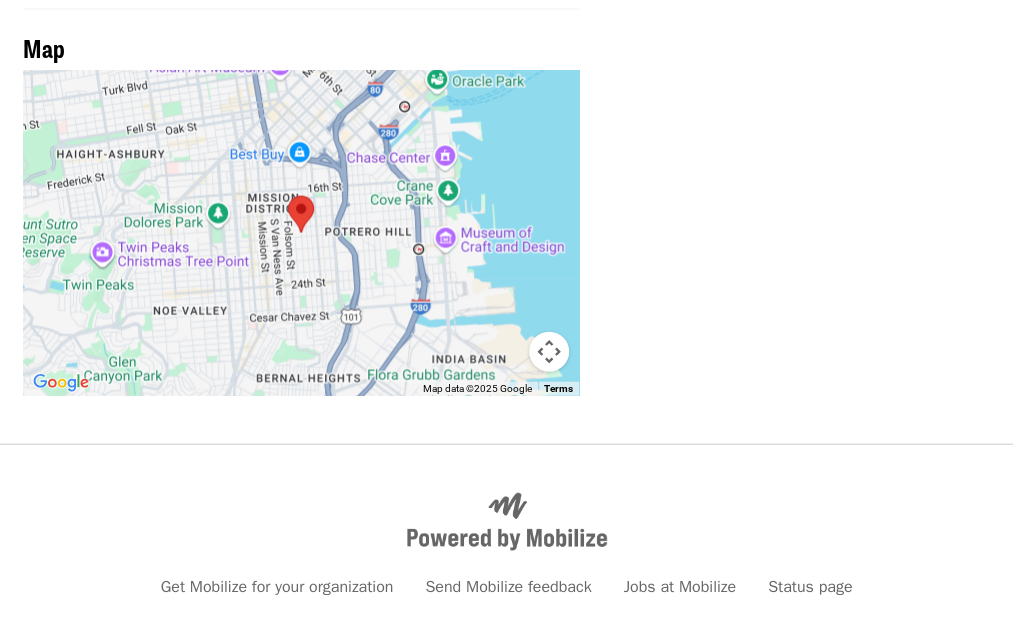 scroll, scrollTop: 1705, scrollLeft: 0, axis: vertical 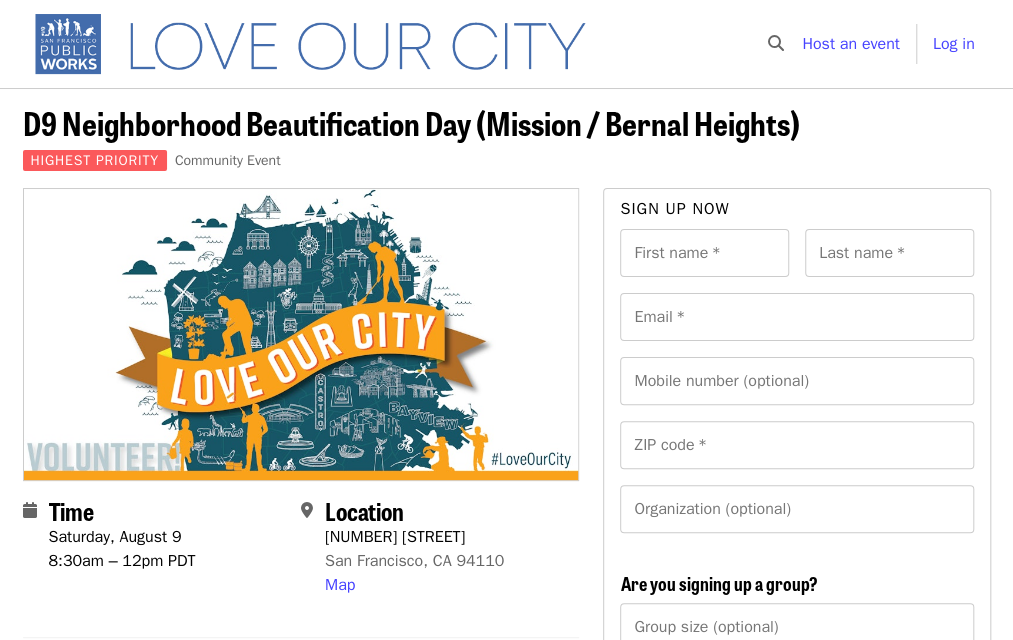 click at bounding box center [319, 44] 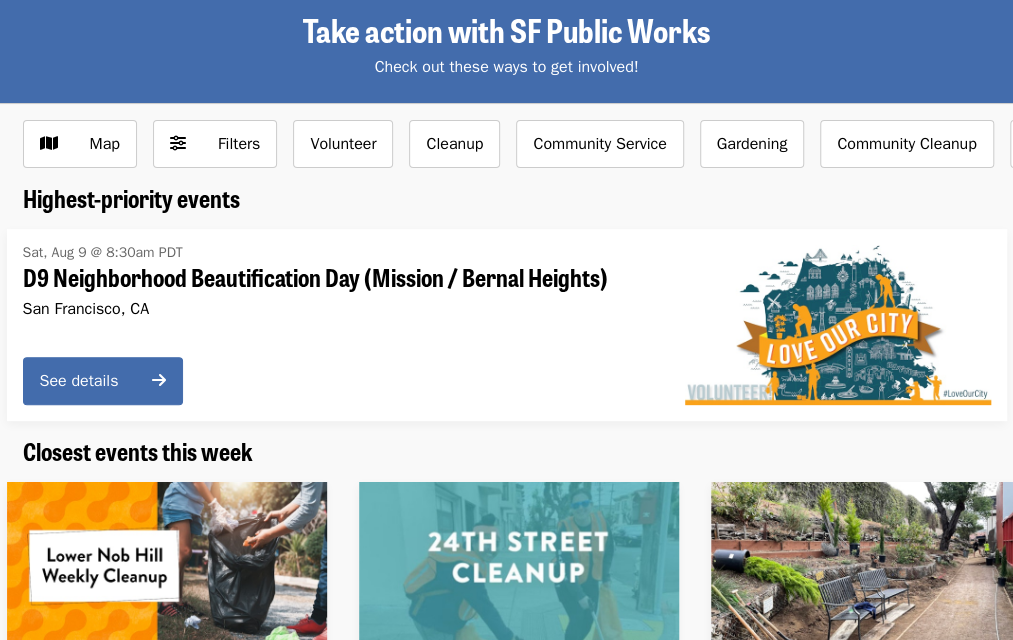 scroll, scrollTop: 400, scrollLeft: 0, axis: vertical 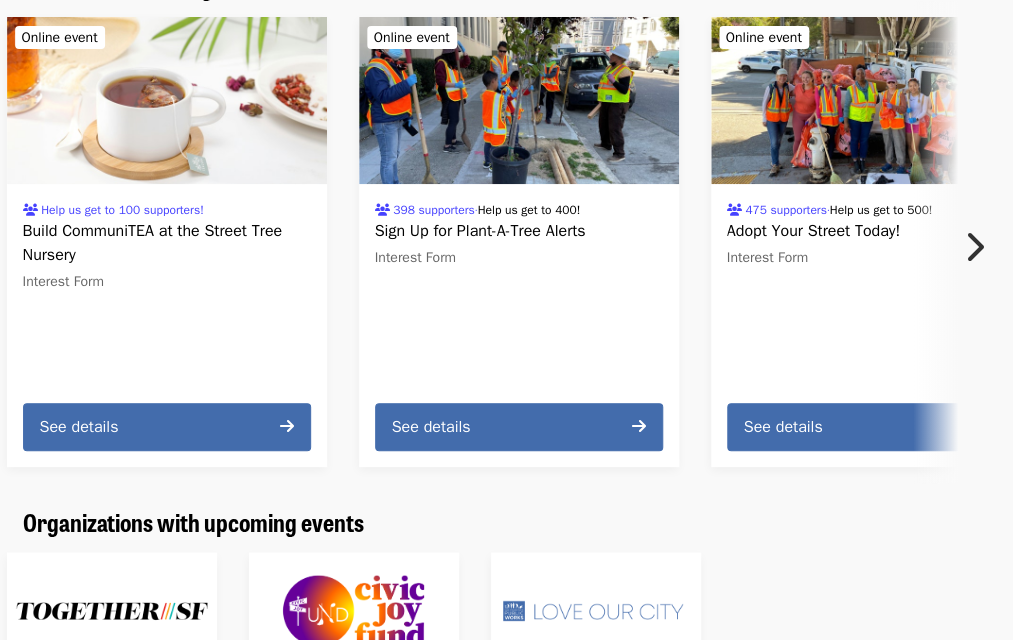 click on "See details" at bounding box center (519, 427) 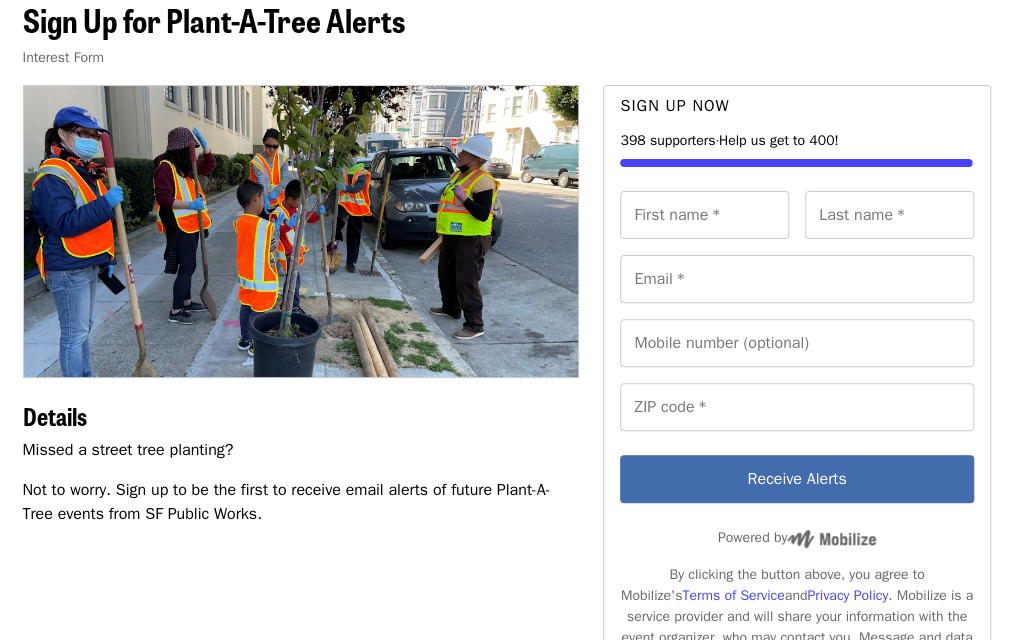scroll, scrollTop: 200, scrollLeft: 0, axis: vertical 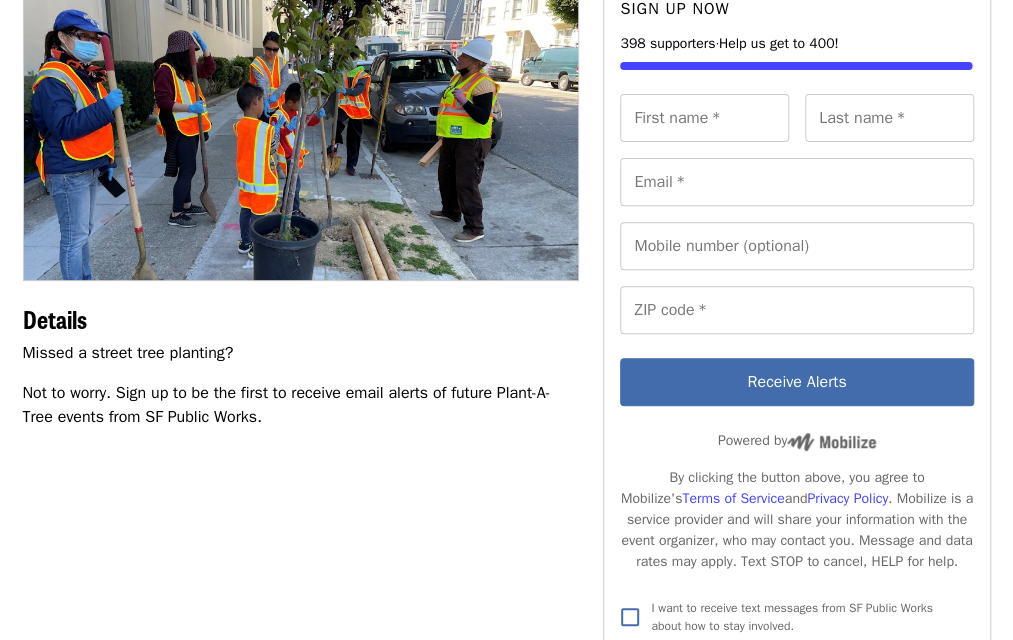 click on "First name   *" at bounding box center [704, 118] 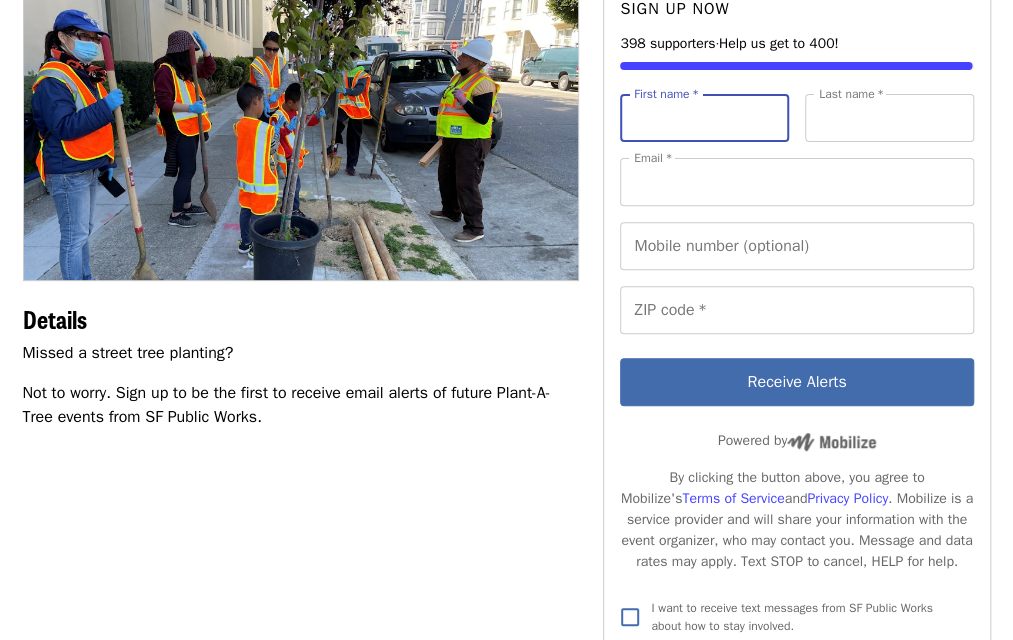 type on "****" 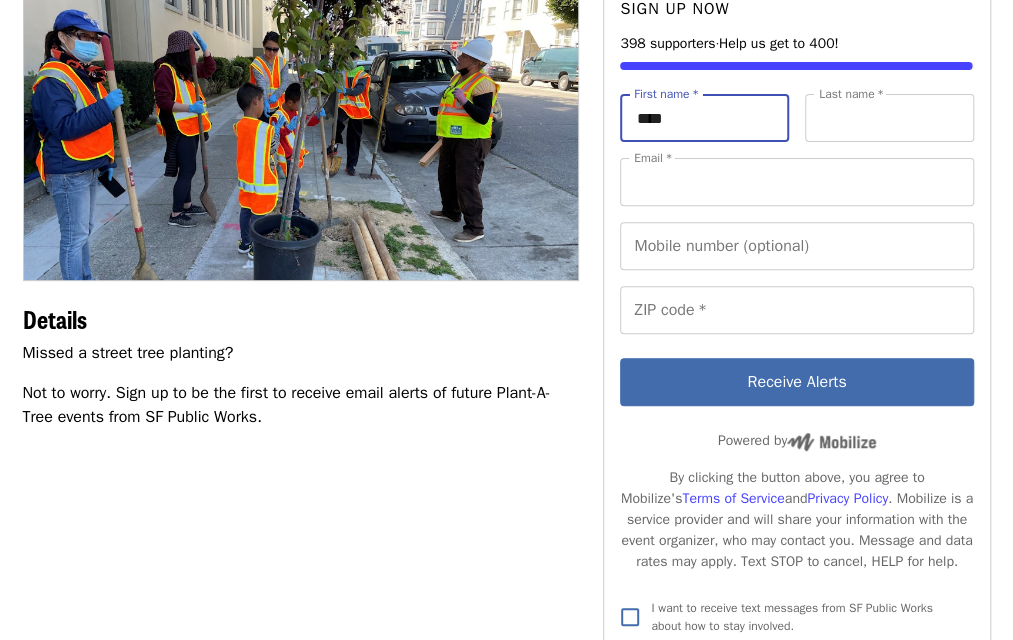 type on "***" 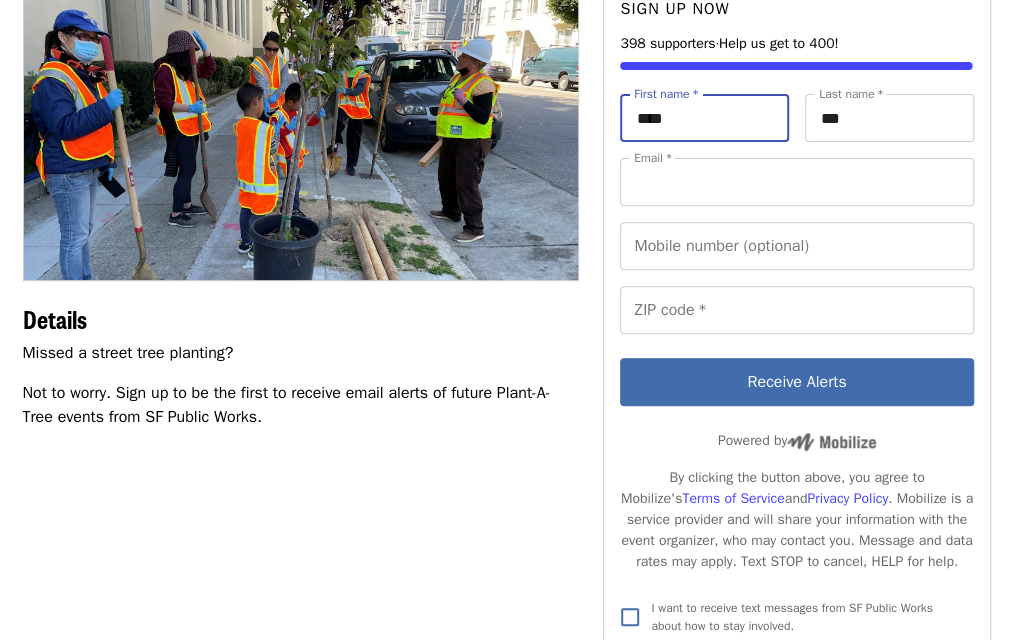 type on "**********" 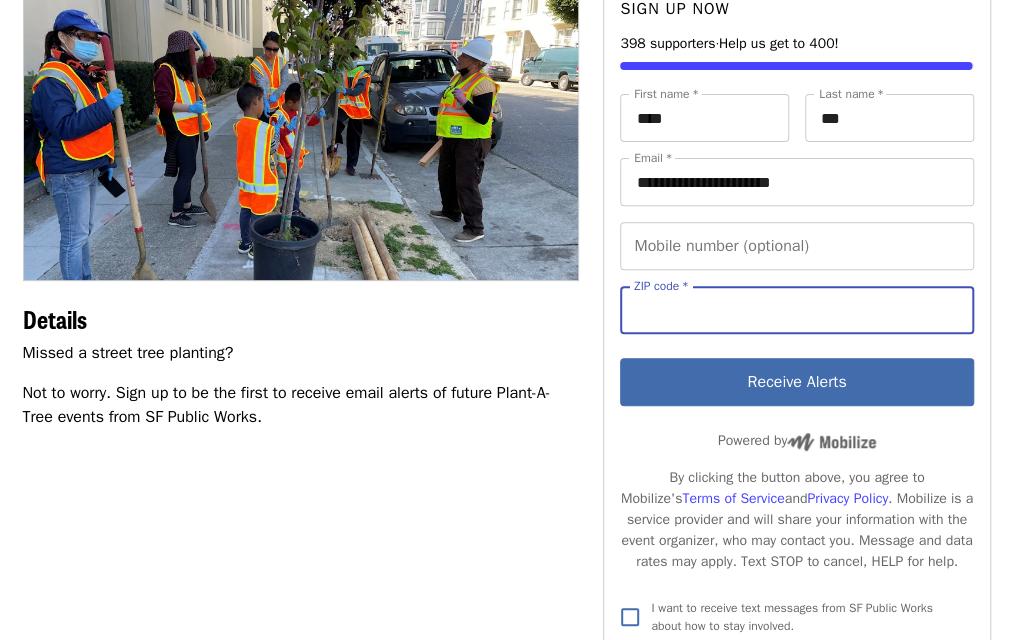 click on "ZIP code   *" at bounding box center [796, 310] 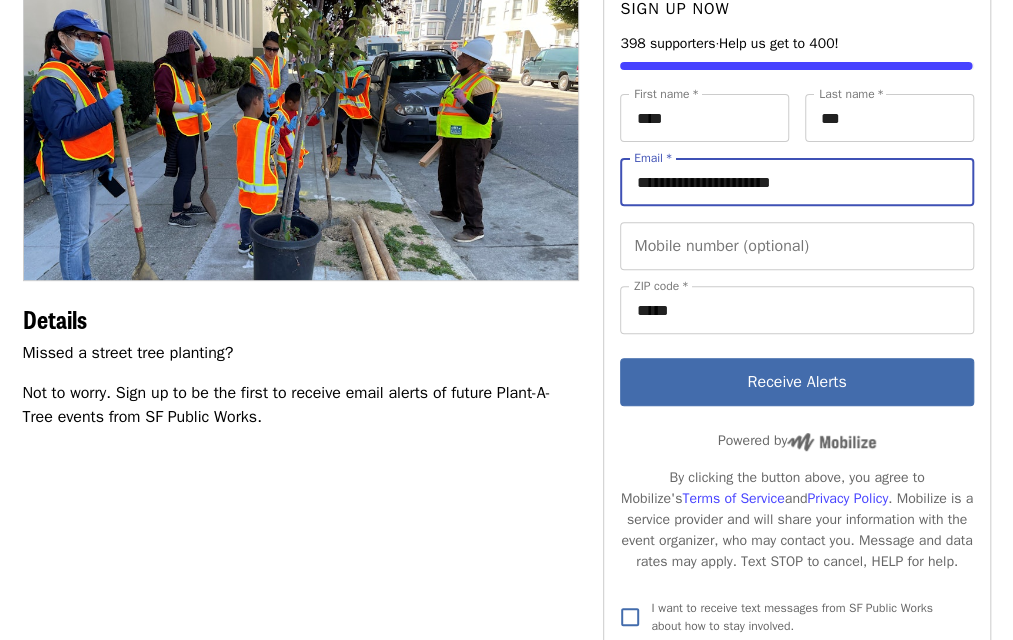 drag, startPoint x: 832, startPoint y: 183, endPoint x: 505, endPoint y: 167, distance: 327.3912 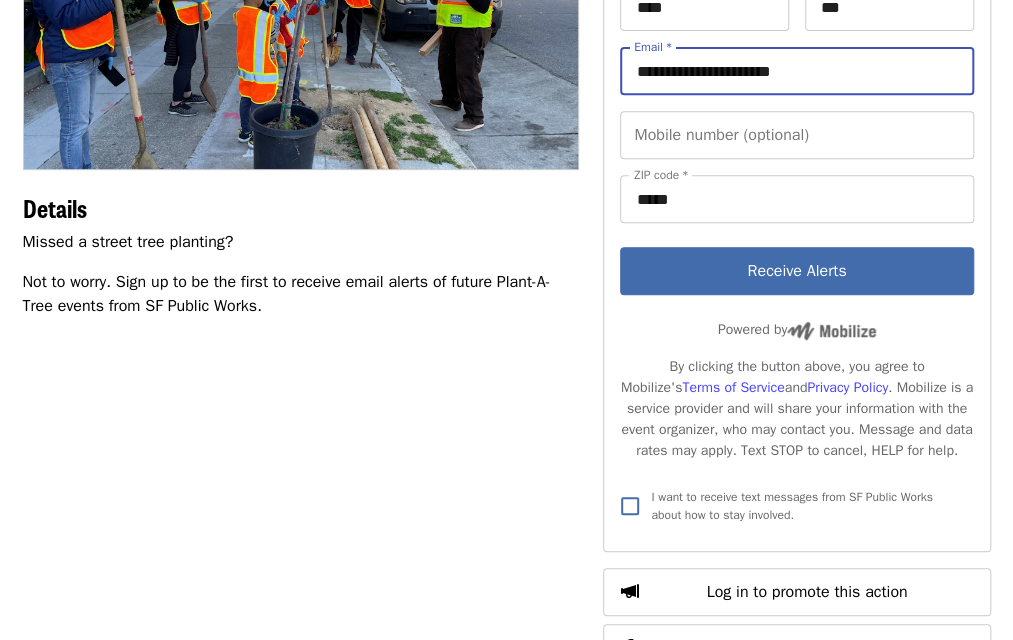 scroll, scrollTop: 200, scrollLeft: 0, axis: vertical 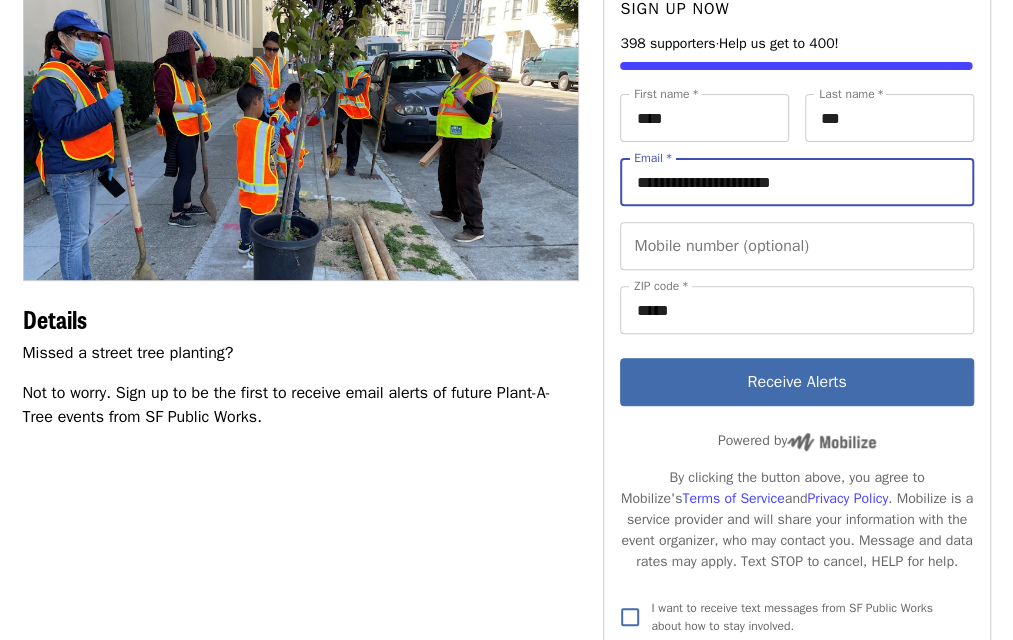 drag, startPoint x: 842, startPoint y: 181, endPoint x: 635, endPoint y: 159, distance: 208.1658 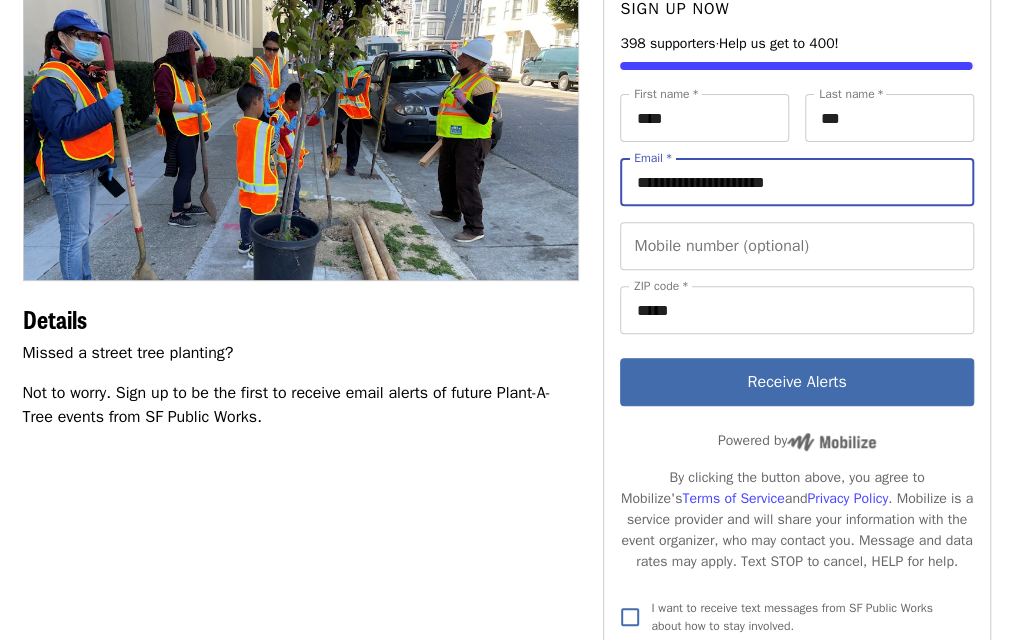 type on "**********" 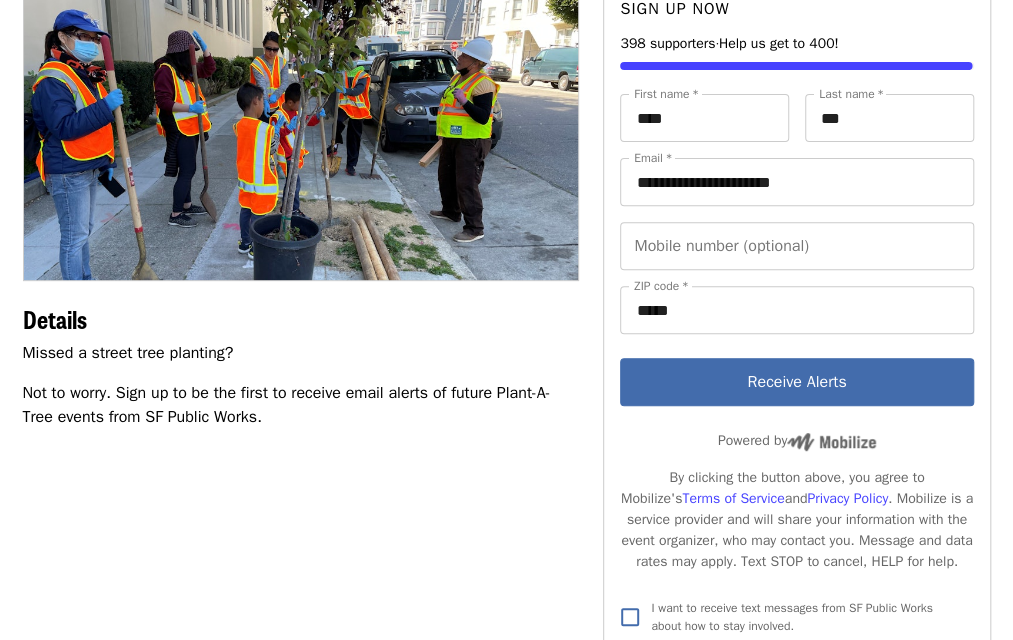 click on "Receive Alerts" at bounding box center (796, 382) 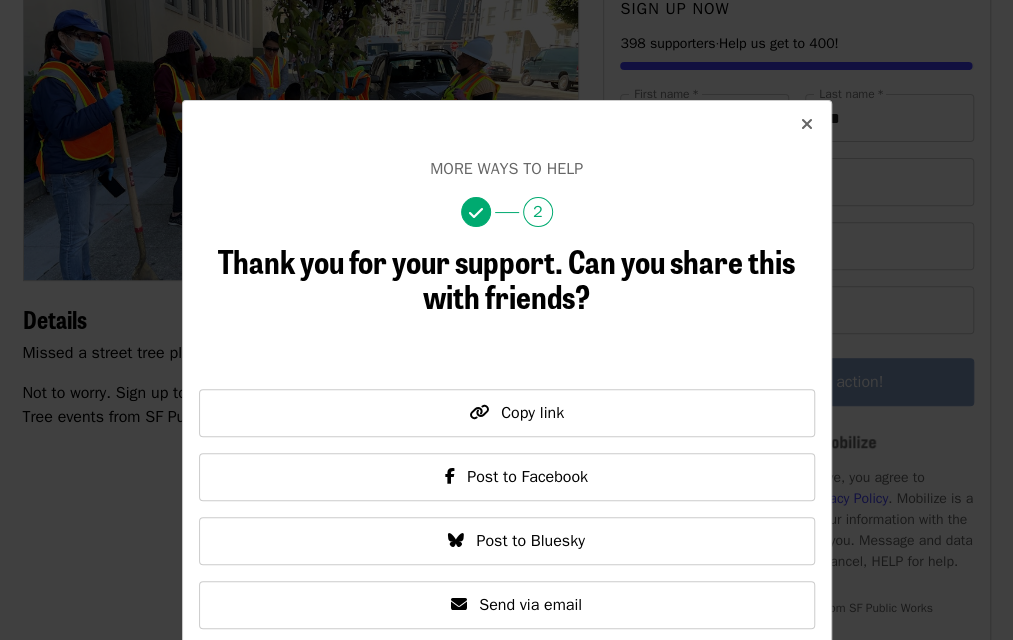 click at bounding box center (807, 125) 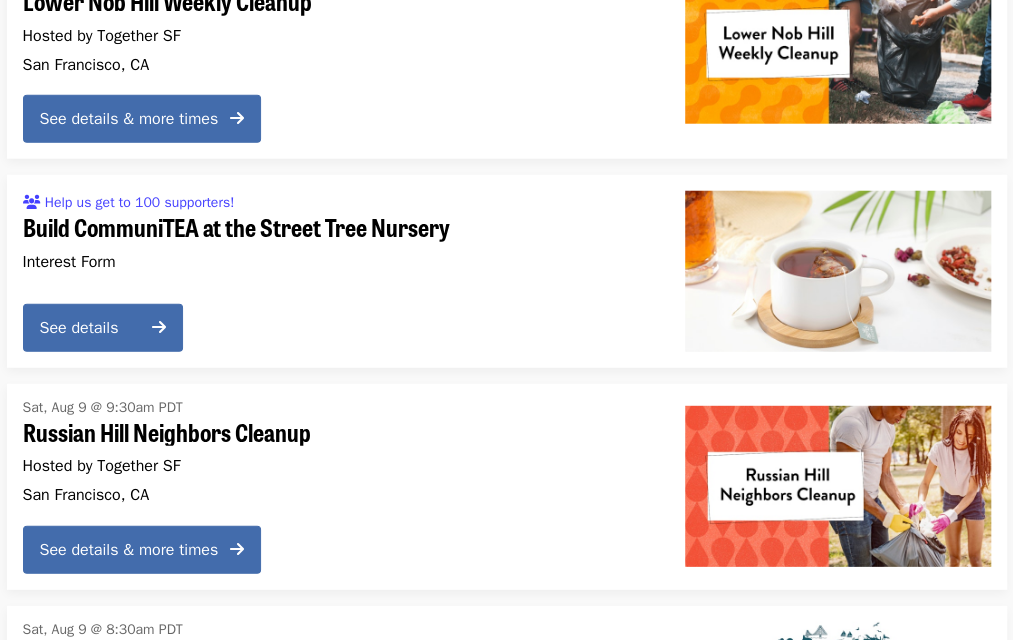 scroll, scrollTop: 2317, scrollLeft: 0, axis: vertical 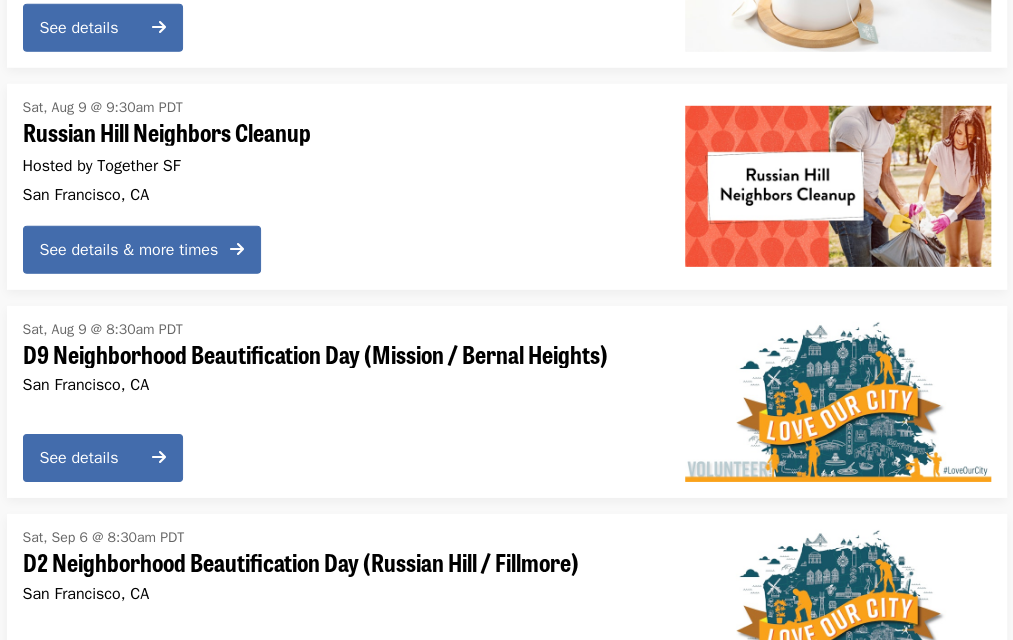 click on "See details & more times" at bounding box center [129, 250] 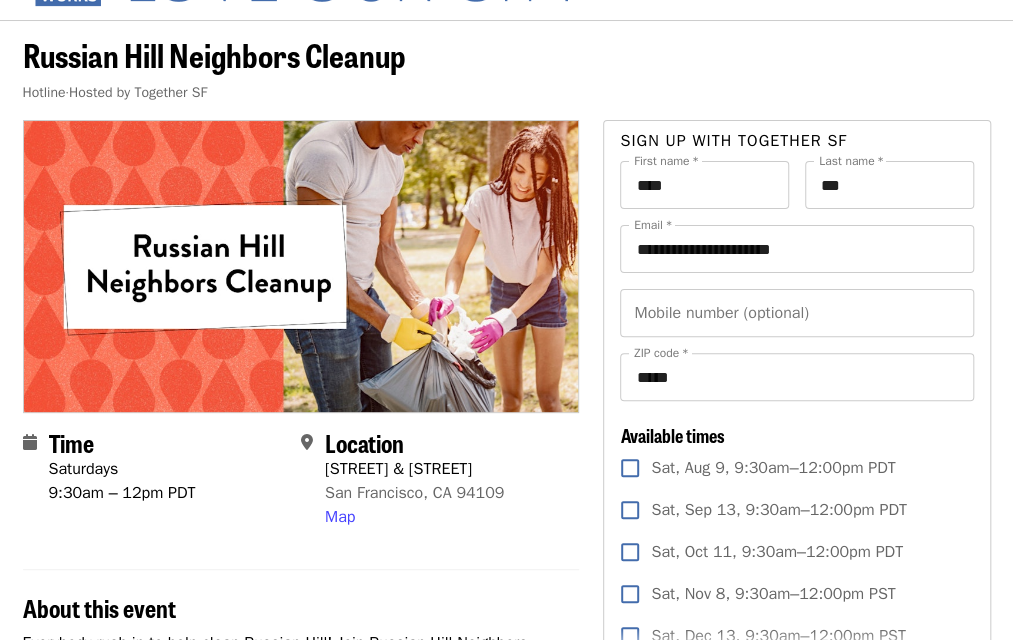 scroll, scrollTop: 100, scrollLeft: 0, axis: vertical 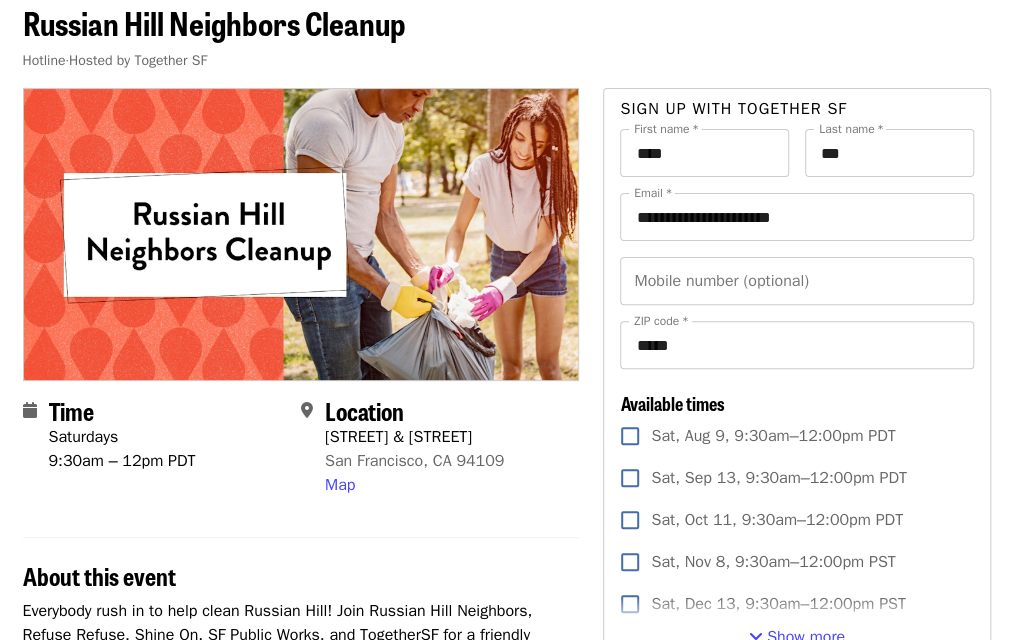 click on "Map" at bounding box center (340, 485) 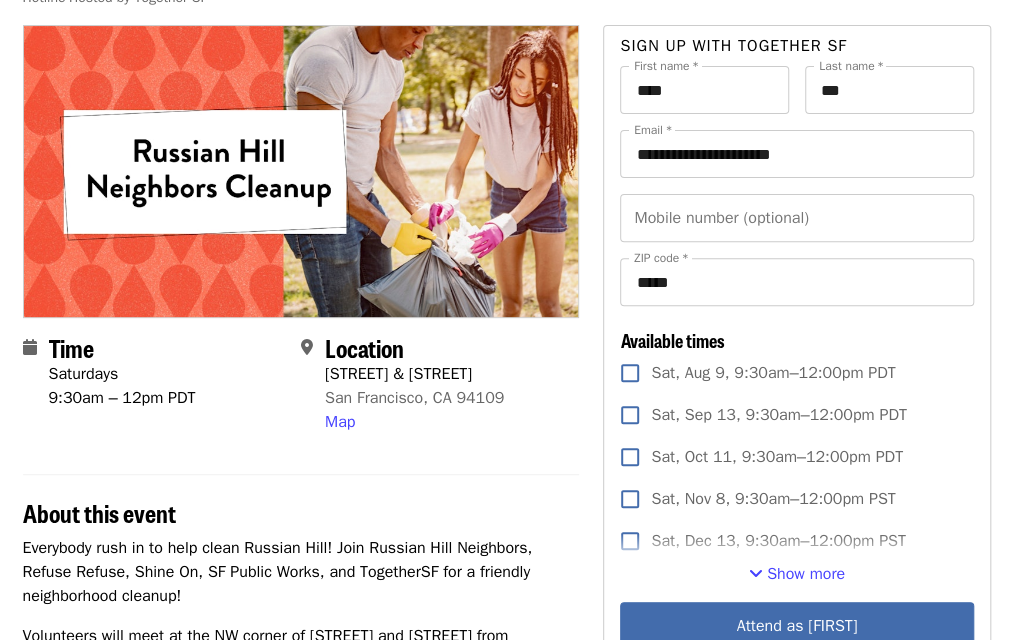 scroll, scrollTop: 400, scrollLeft: 0, axis: vertical 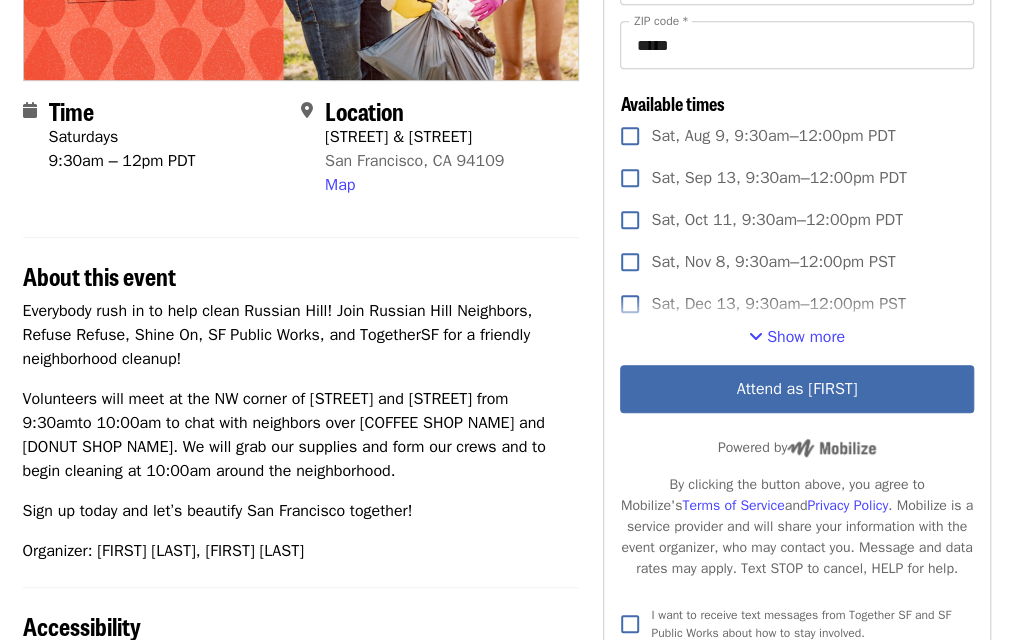 click on "Map" at bounding box center (340, 185) 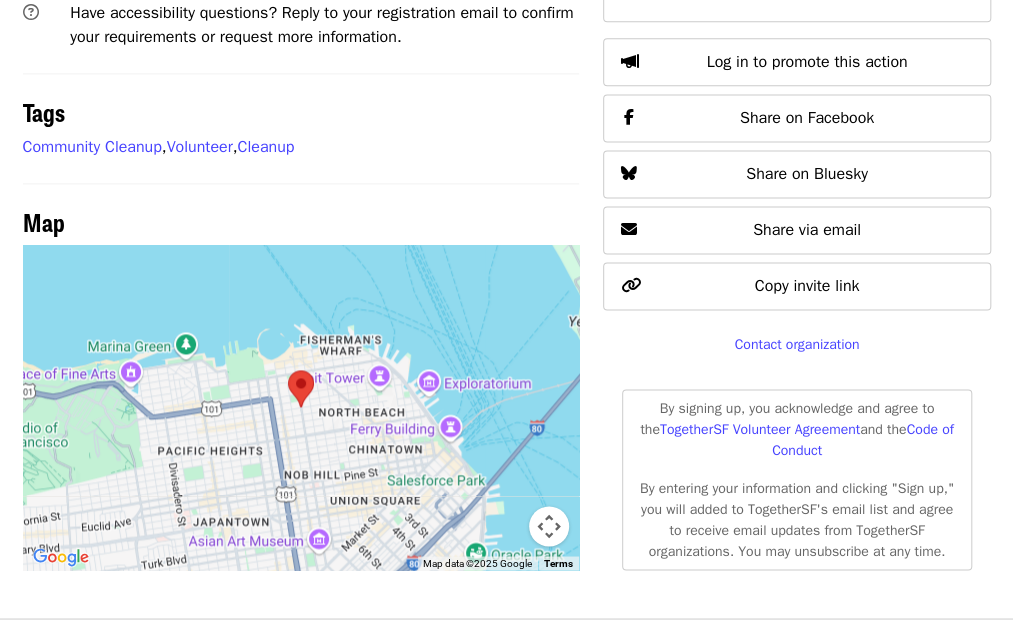 scroll, scrollTop: 1029, scrollLeft: 0, axis: vertical 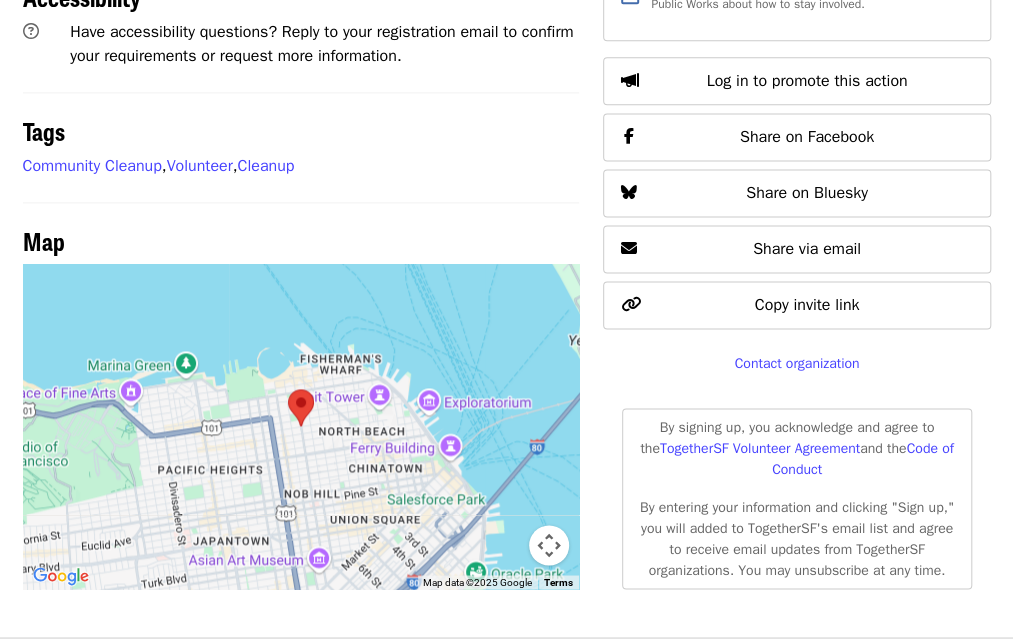click at bounding box center (301, 426) 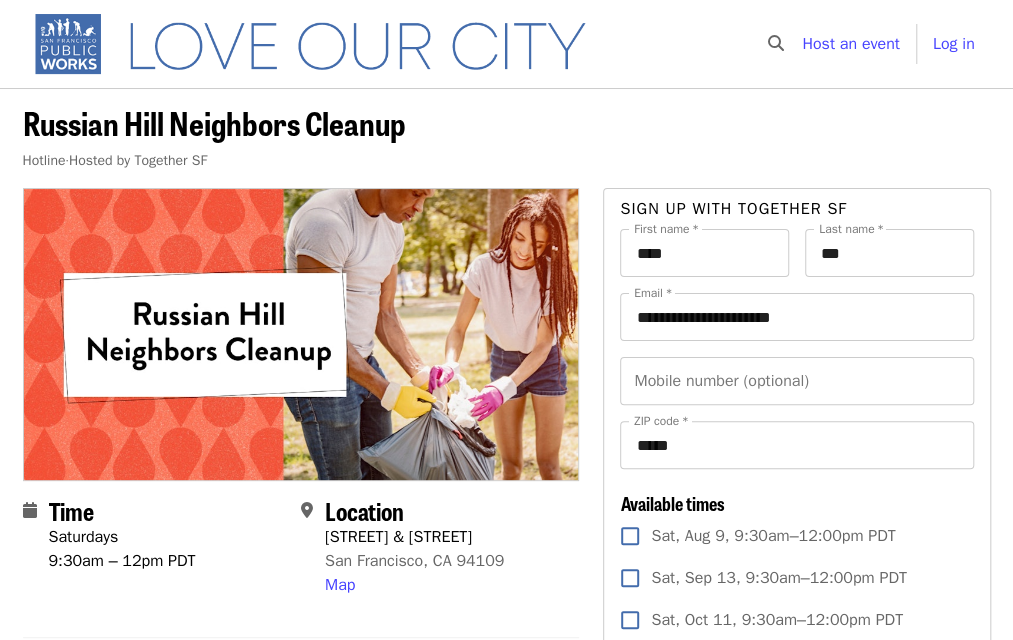 scroll, scrollTop: 0, scrollLeft: 0, axis: both 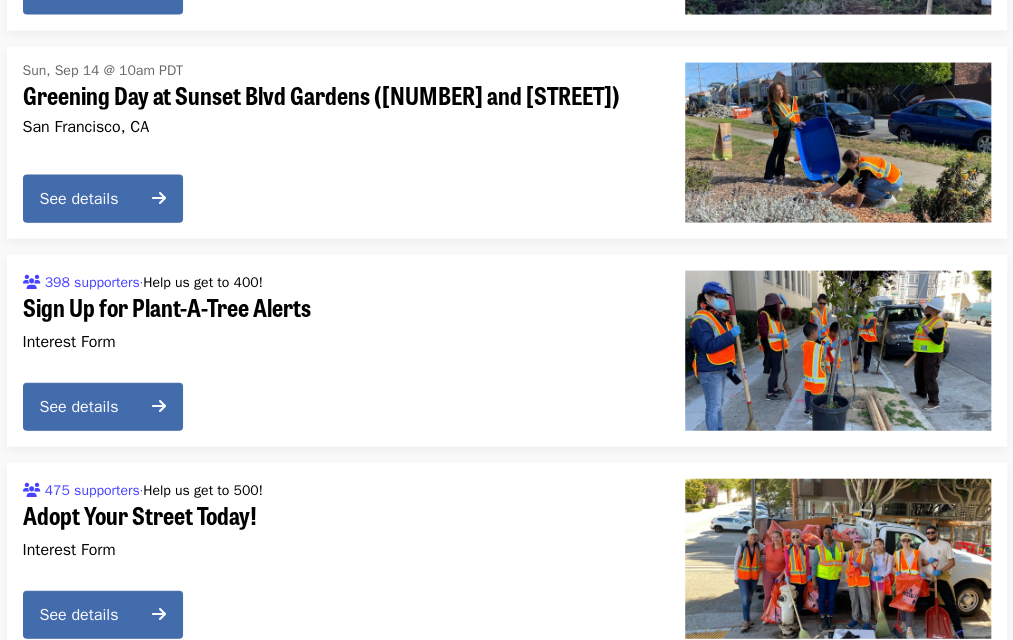 click on "See details" at bounding box center (90, 407) 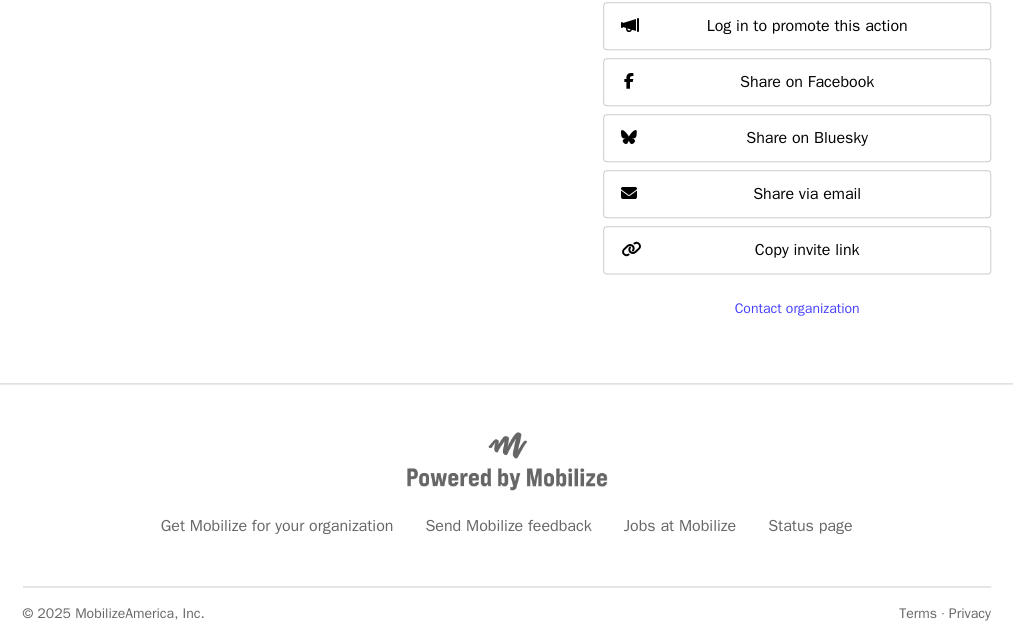 scroll, scrollTop: 0, scrollLeft: 0, axis: both 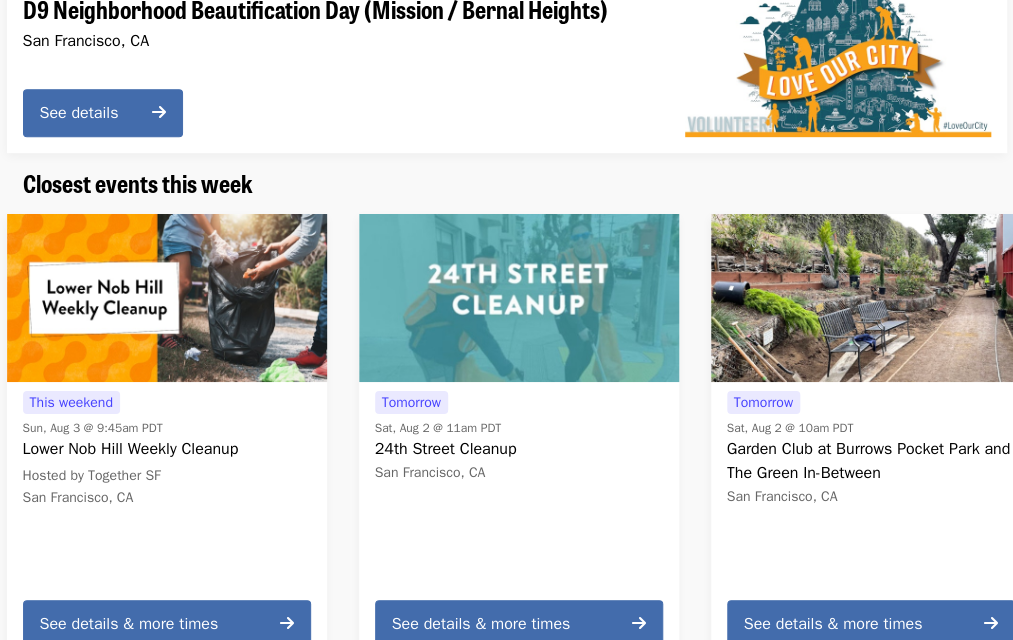 click on "See details" at bounding box center [90, 113] 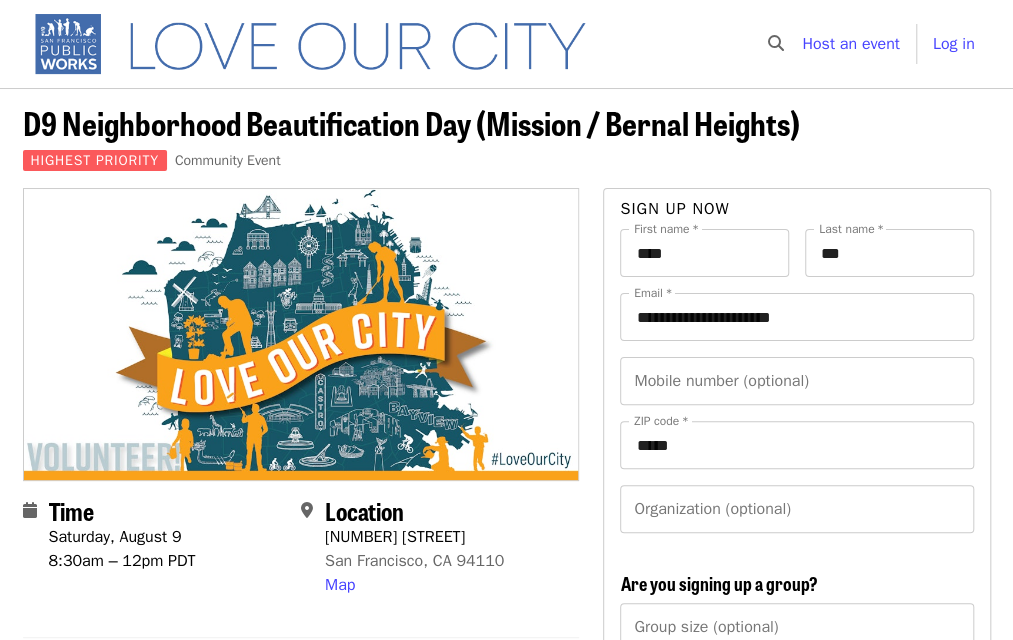 scroll, scrollTop: 200, scrollLeft: 0, axis: vertical 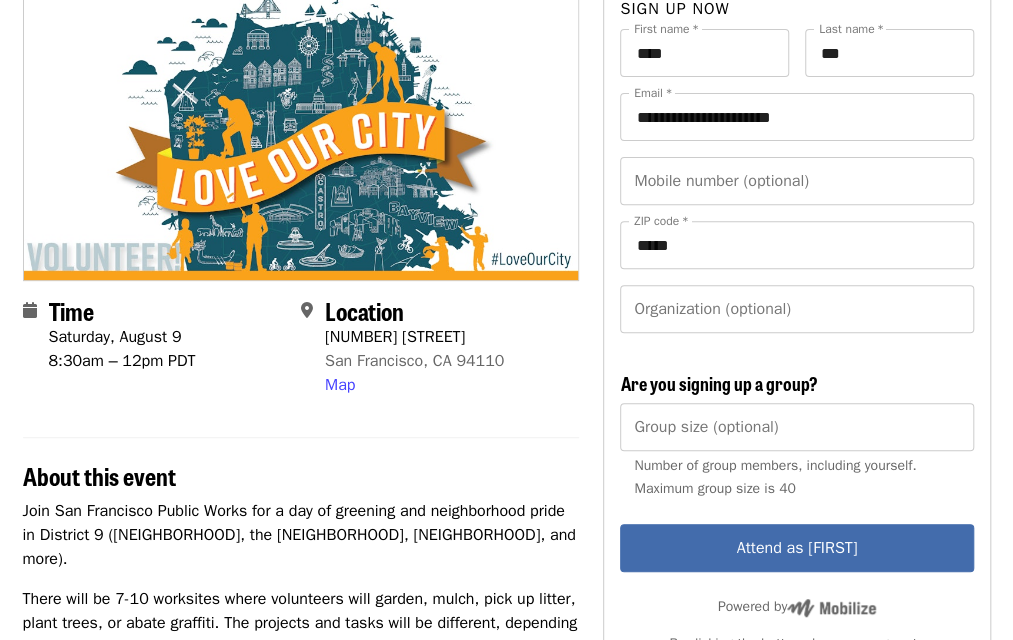 click on "Map" at bounding box center (340, 385) 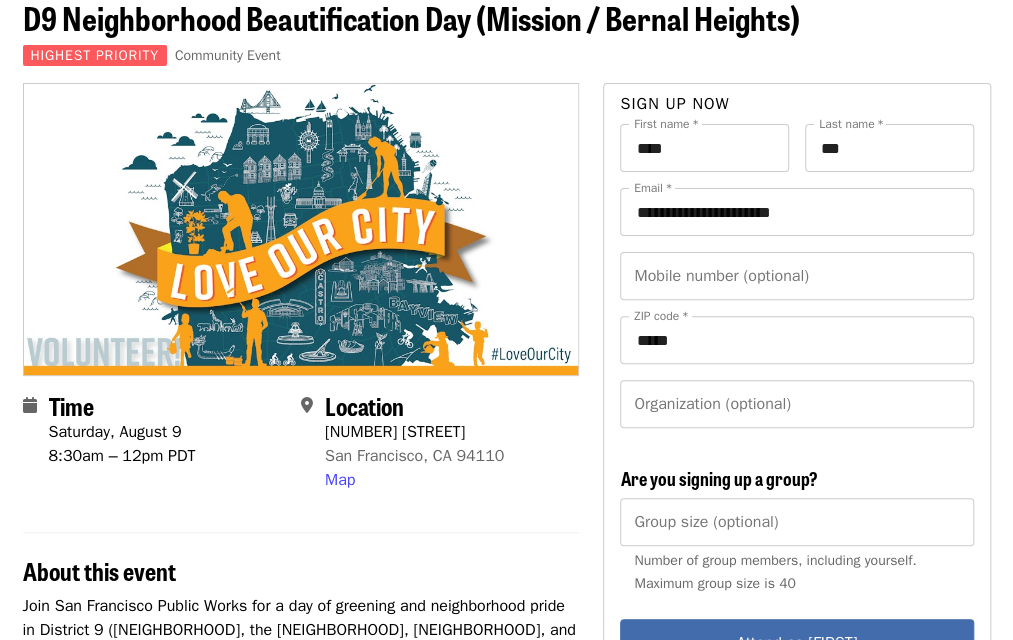scroll, scrollTop: 5, scrollLeft: 0, axis: vertical 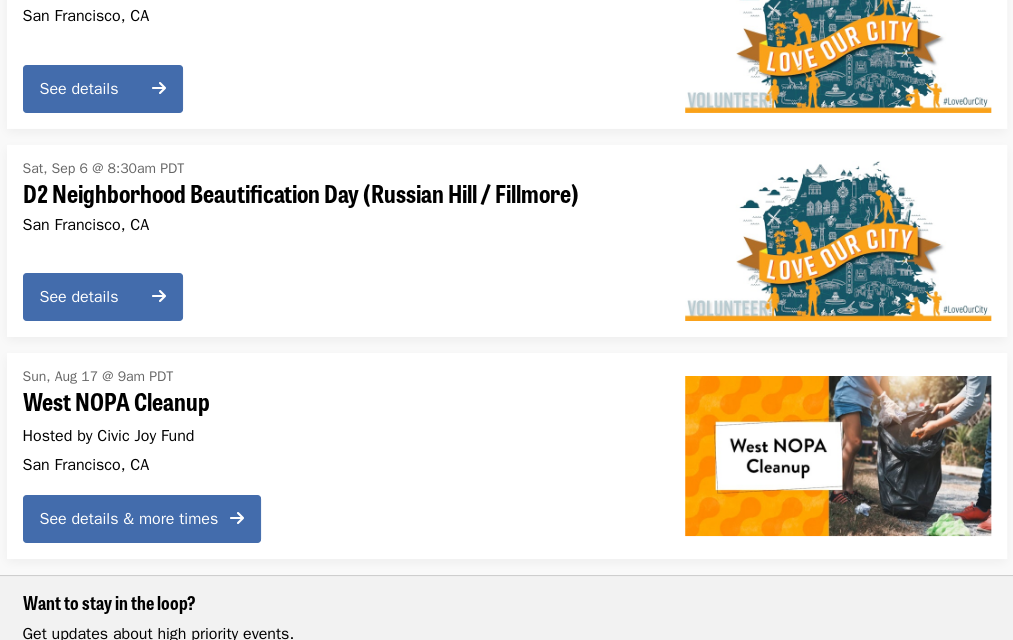 click on "See details" at bounding box center [90, 297] 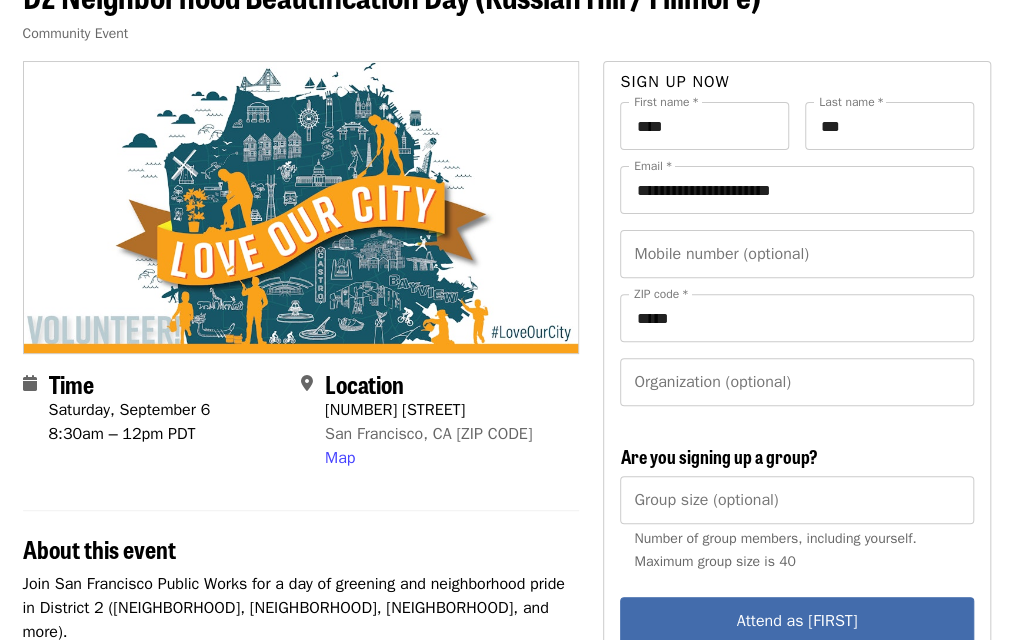 scroll, scrollTop: 200, scrollLeft: 0, axis: vertical 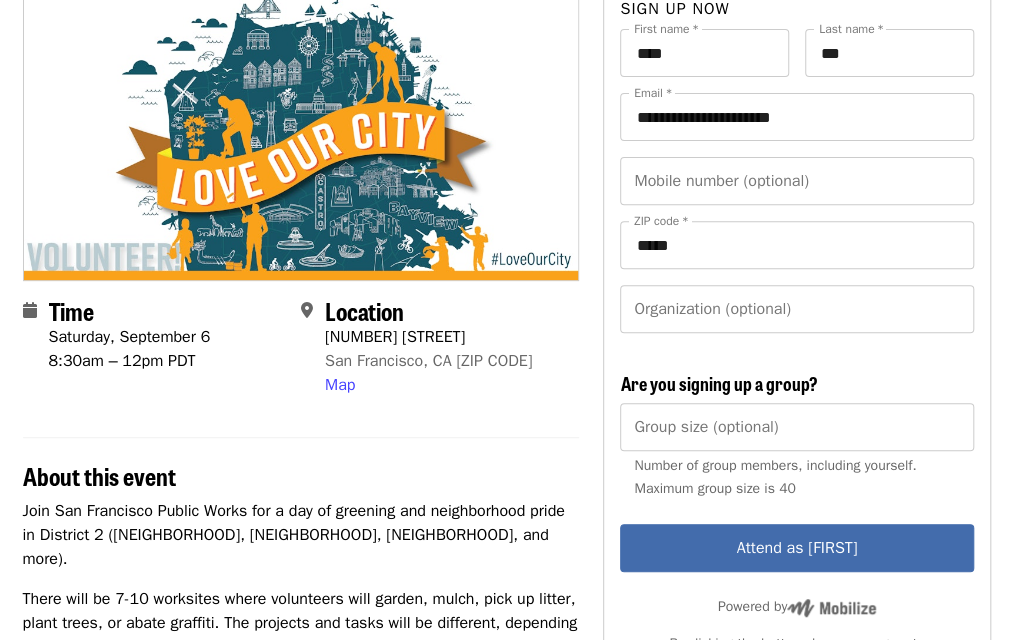 click on "Map" at bounding box center [340, 385] 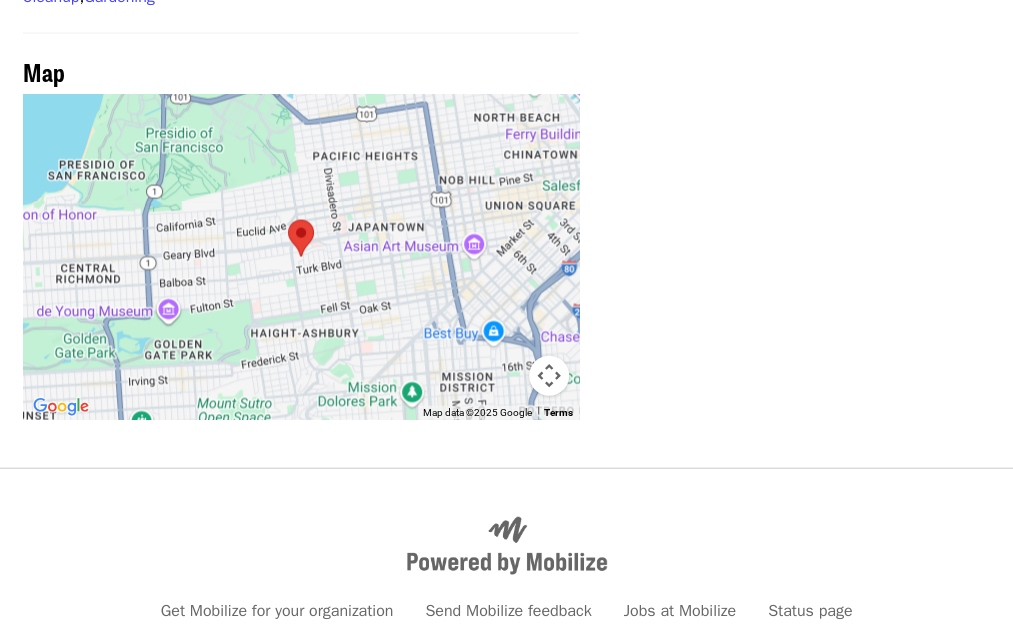 scroll, scrollTop: 1705, scrollLeft: 0, axis: vertical 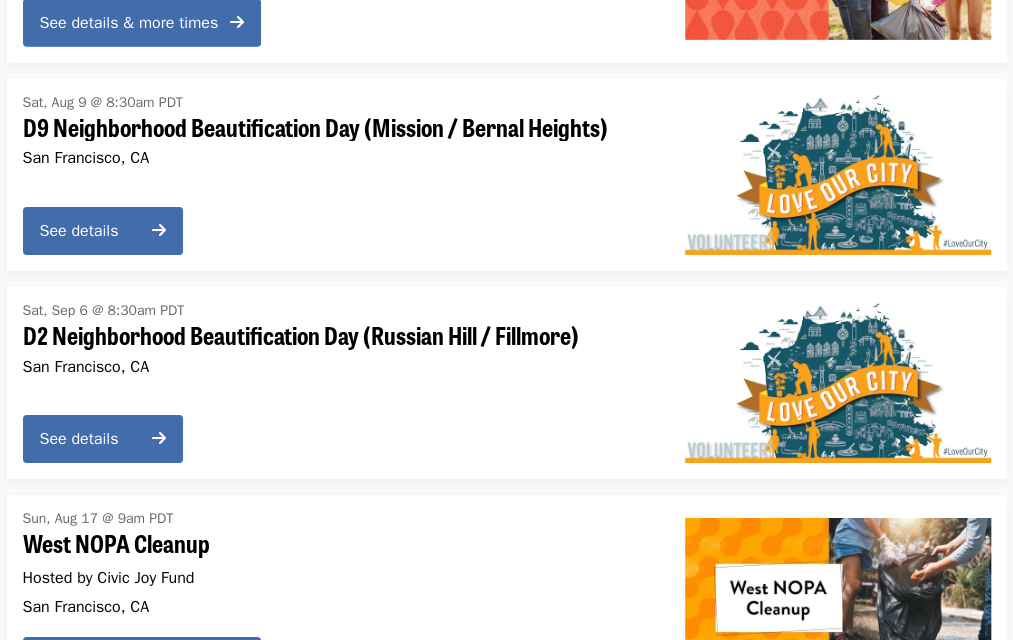 click on "See details" at bounding box center (103, 231) 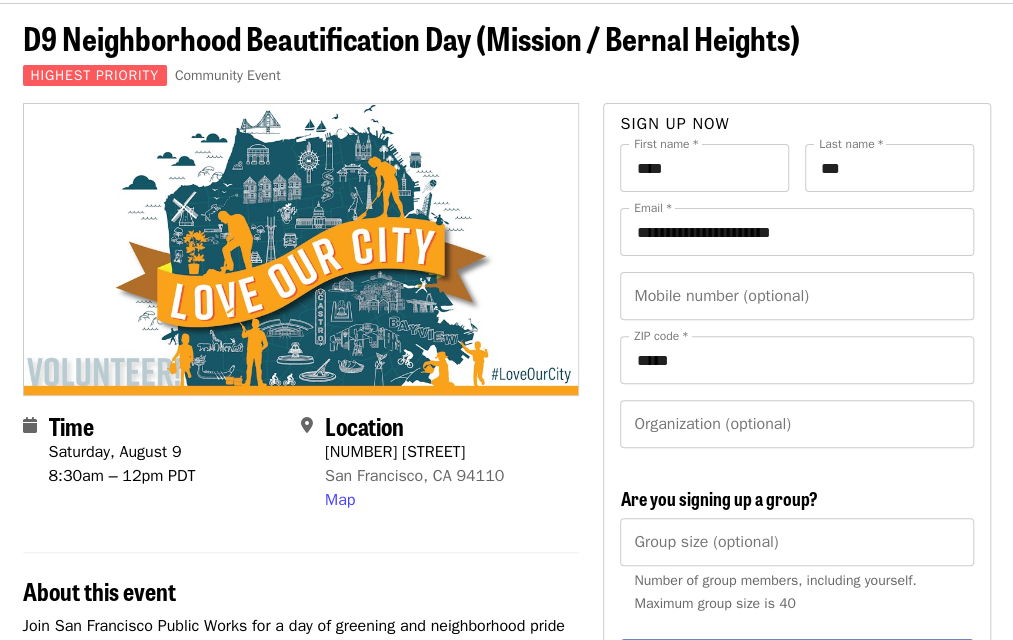scroll, scrollTop: 300, scrollLeft: 0, axis: vertical 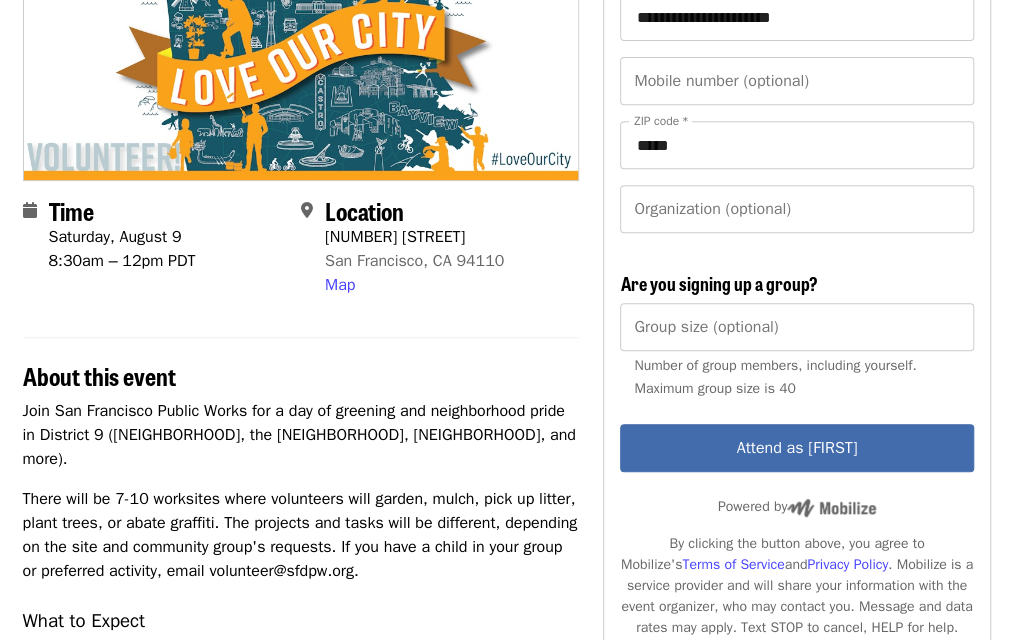 click on "Map" at bounding box center [340, 285] 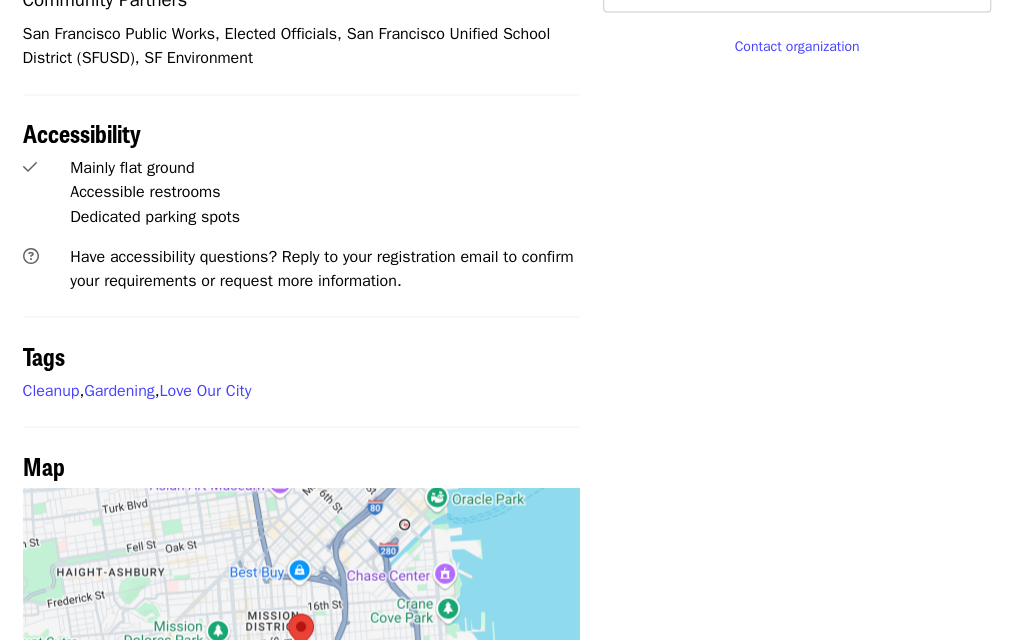 scroll, scrollTop: 1505, scrollLeft: 0, axis: vertical 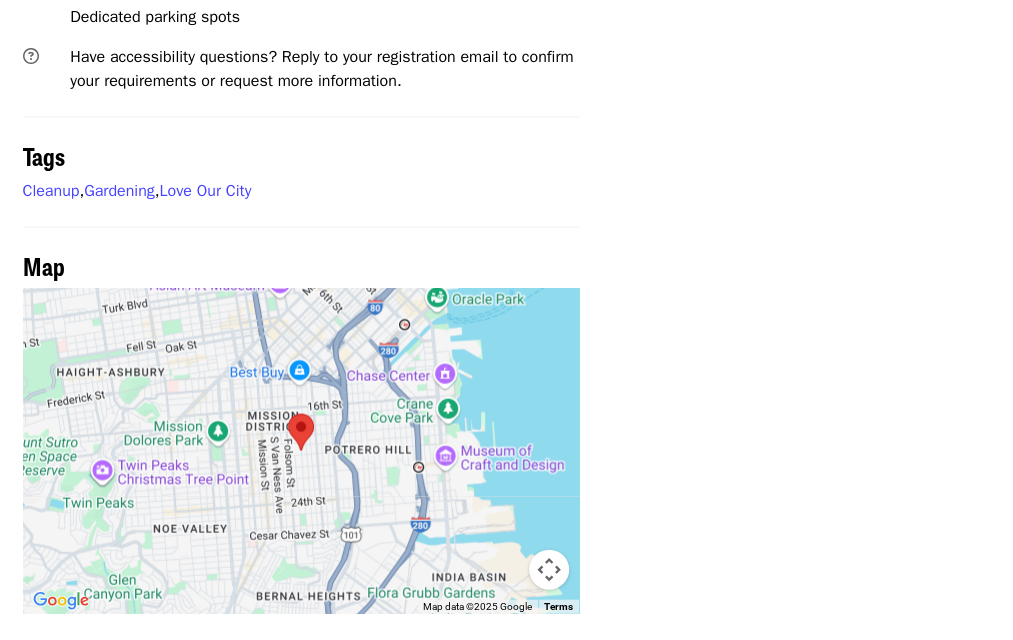 click at bounding box center (301, 431) 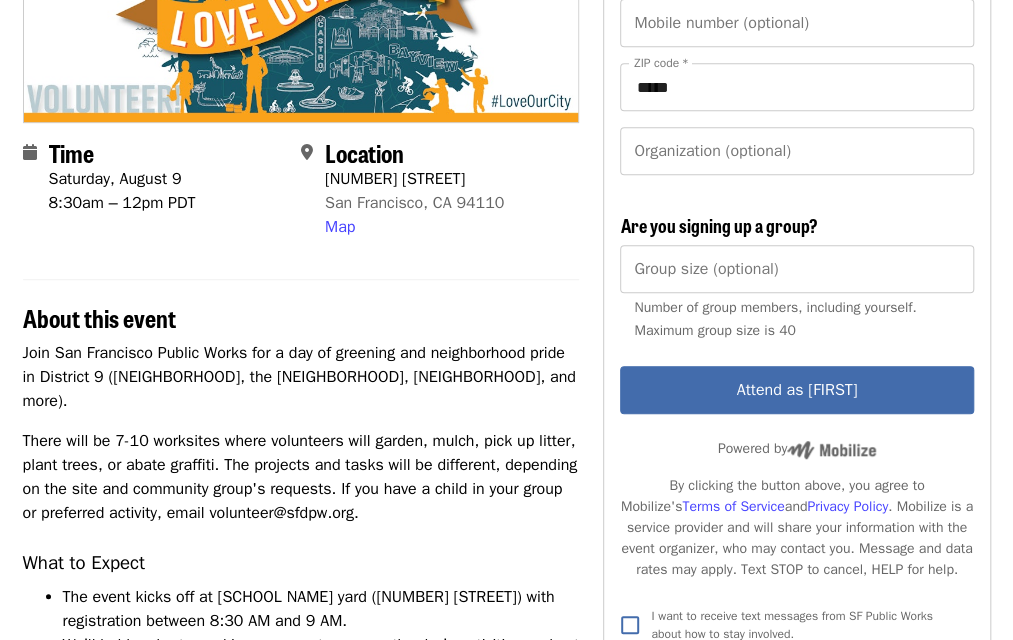scroll, scrollTop: 356, scrollLeft: 0, axis: vertical 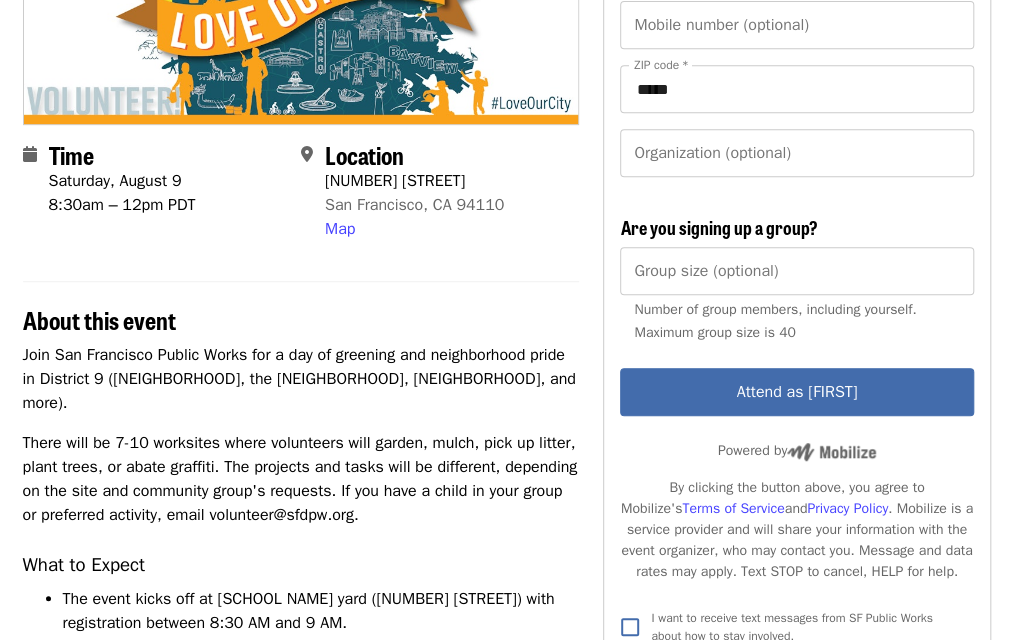 click on "Map" at bounding box center [340, 229] 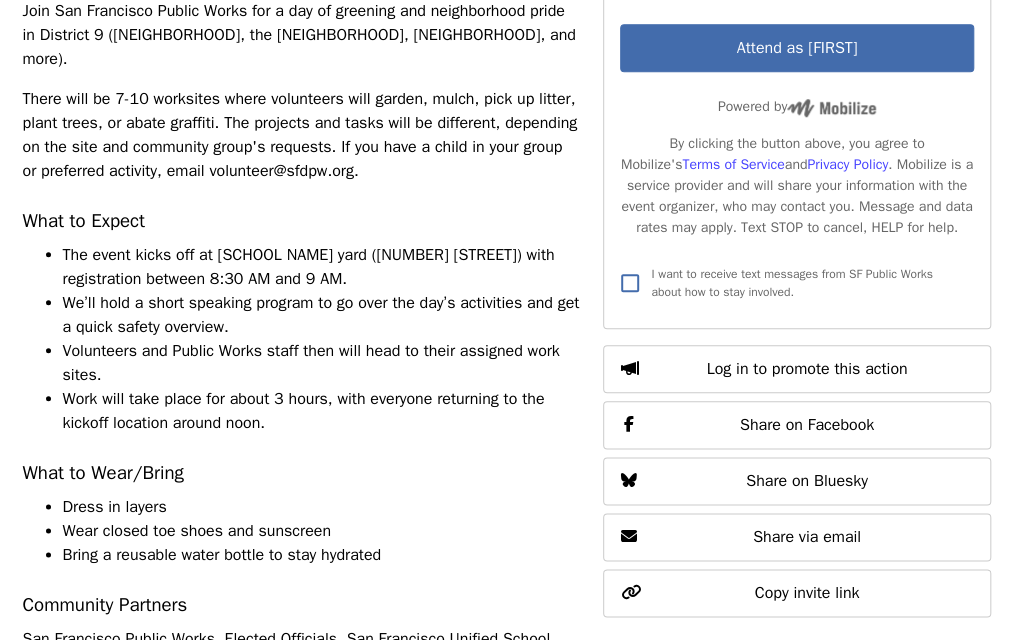 scroll, scrollTop: 405, scrollLeft: 0, axis: vertical 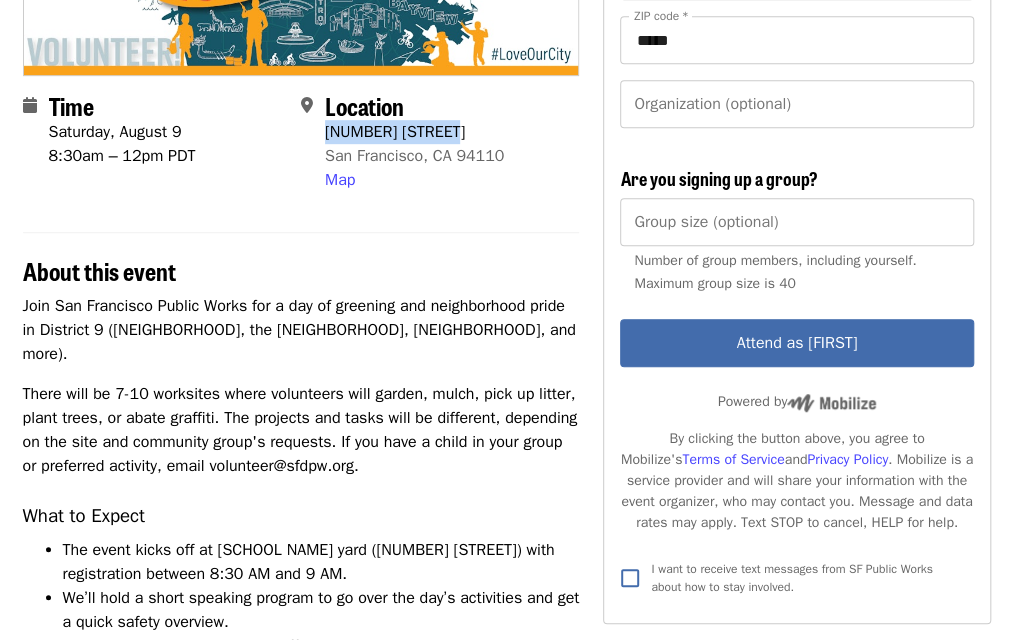 drag, startPoint x: 457, startPoint y: 137, endPoint x: 326, endPoint y: 133, distance: 131.06105 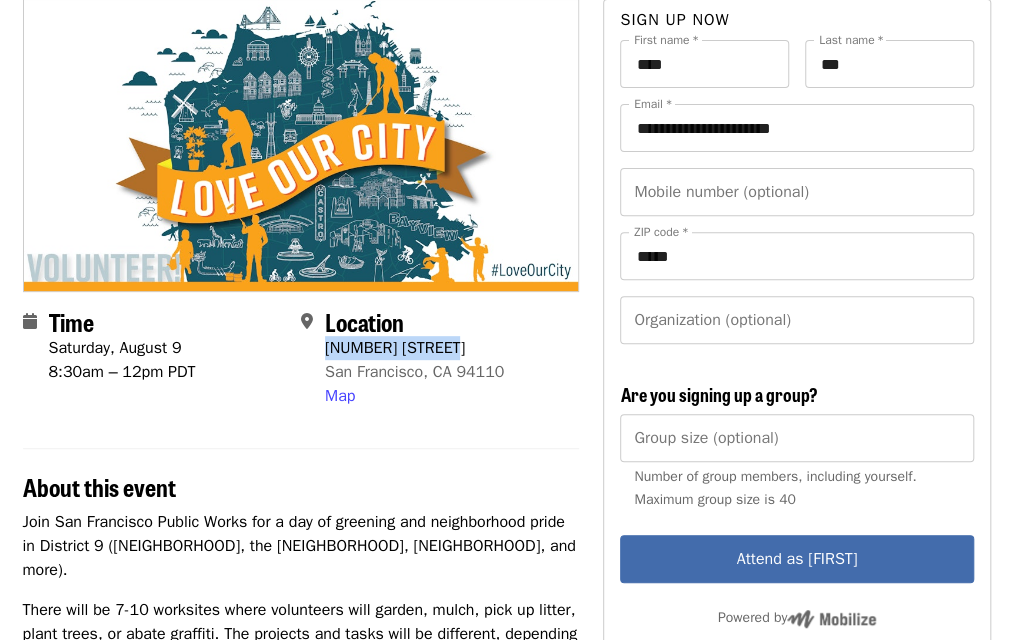 scroll, scrollTop: 0, scrollLeft: 0, axis: both 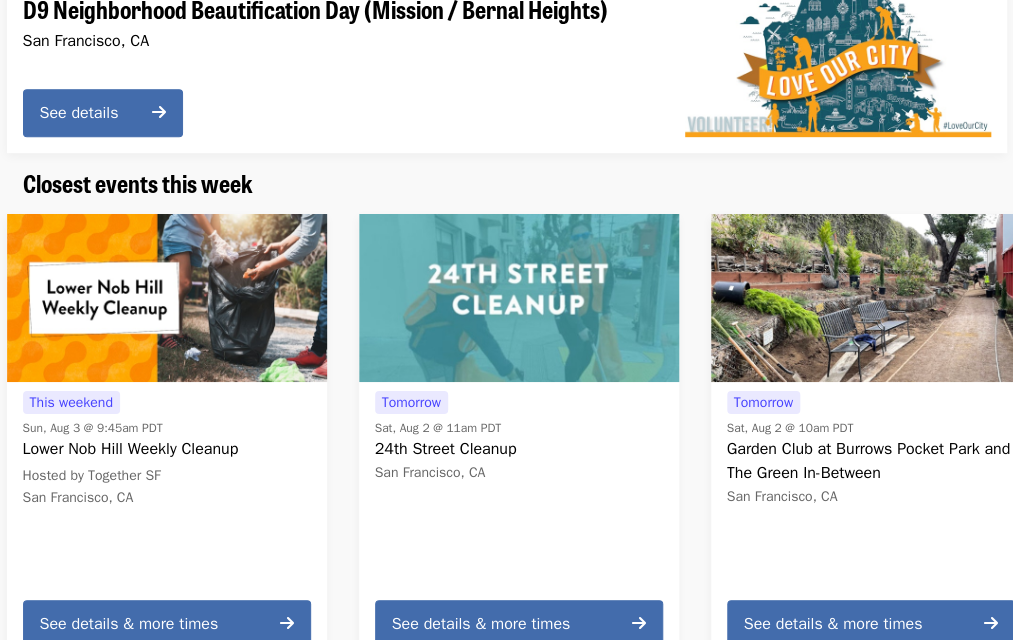 click at bounding box center [167, 298] 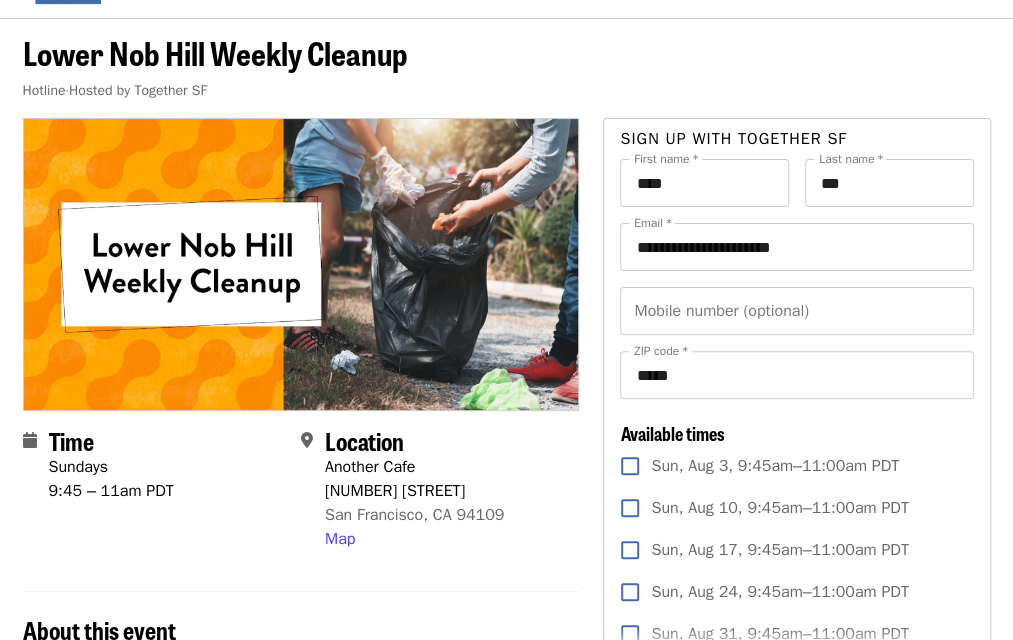 scroll, scrollTop: 100, scrollLeft: 0, axis: vertical 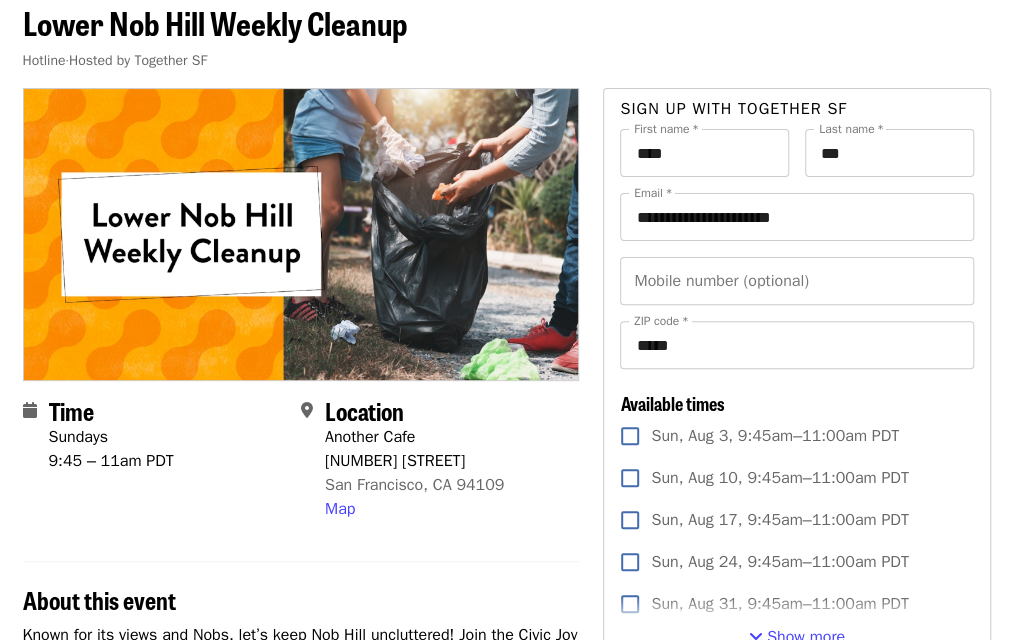 click on "Map" at bounding box center (340, 509) 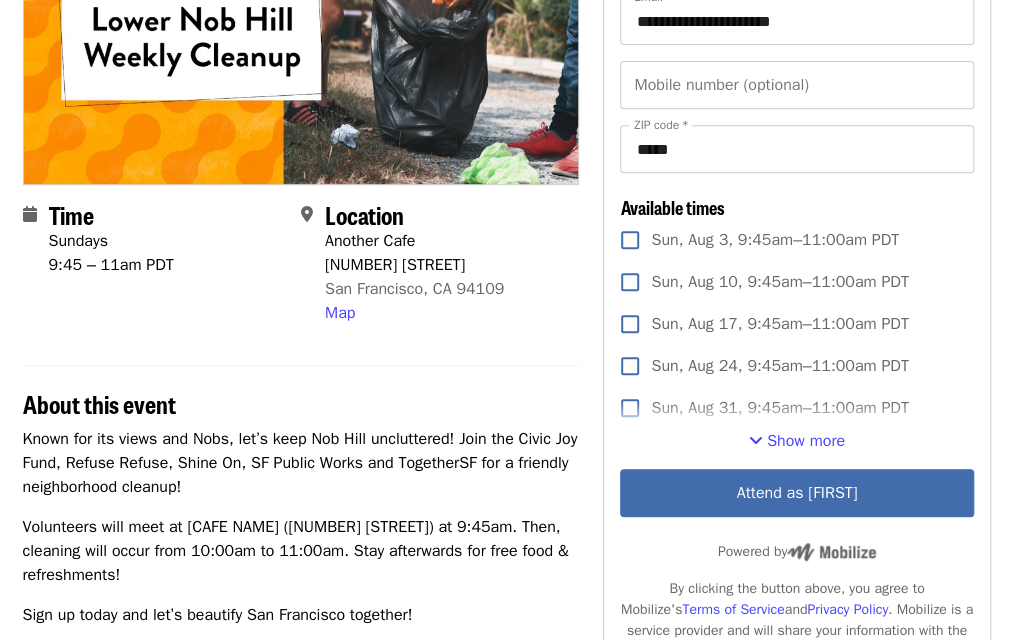 scroll, scrollTop: 300, scrollLeft: 0, axis: vertical 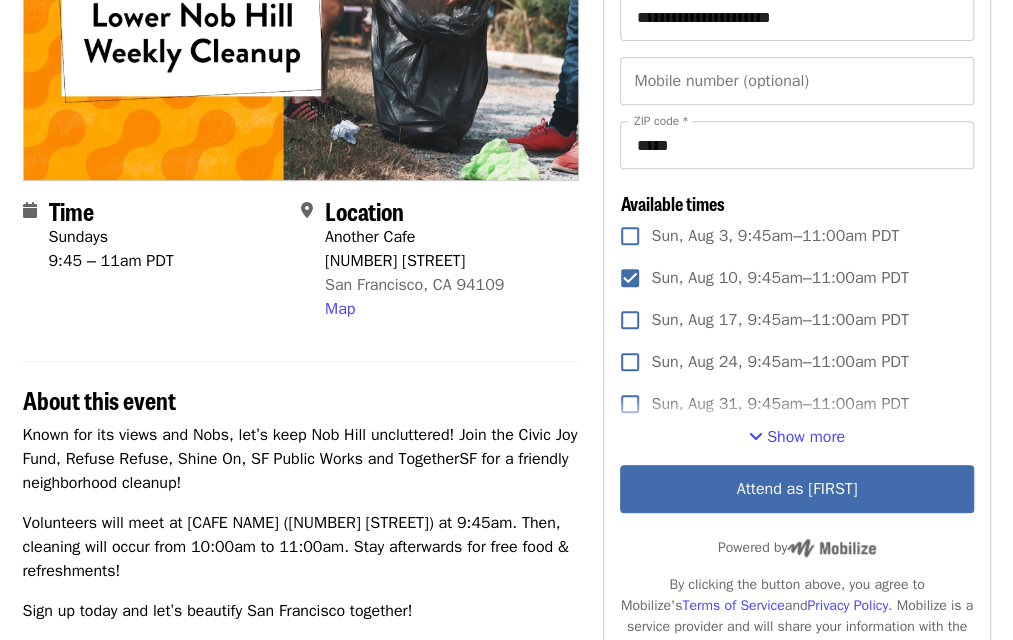 click on "Map" at bounding box center (340, 309) 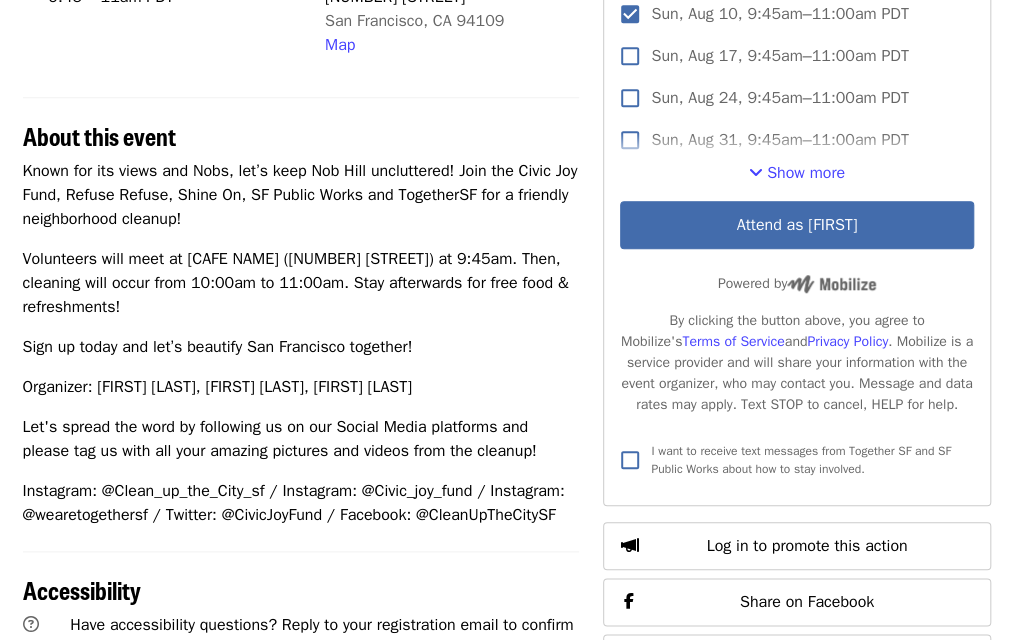 scroll, scrollTop: 557, scrollLeft: 0, axis: vertical 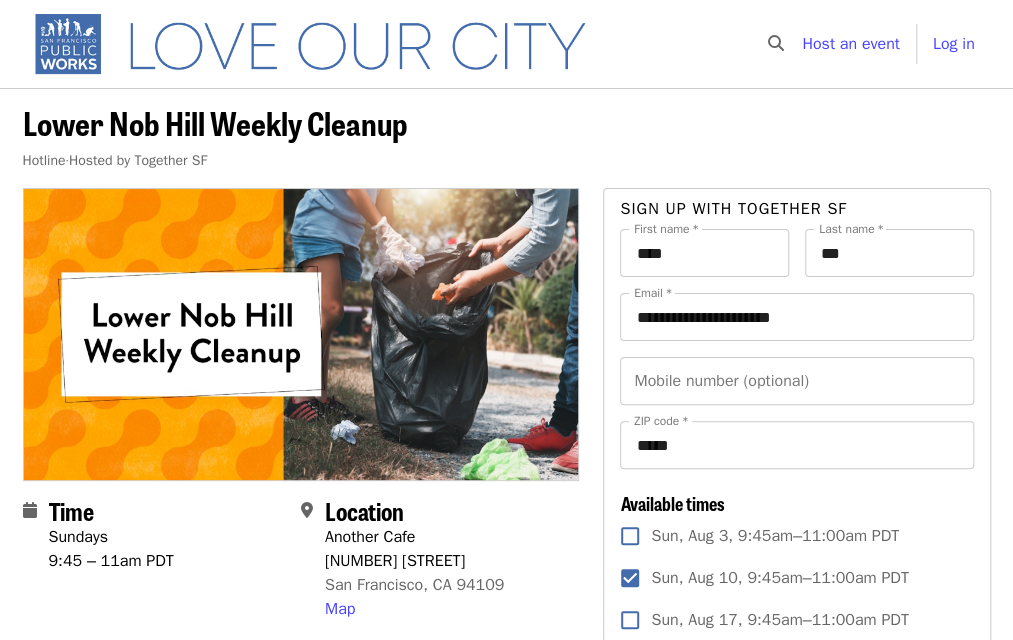 click on "**********" at bounding box center [796, 317] 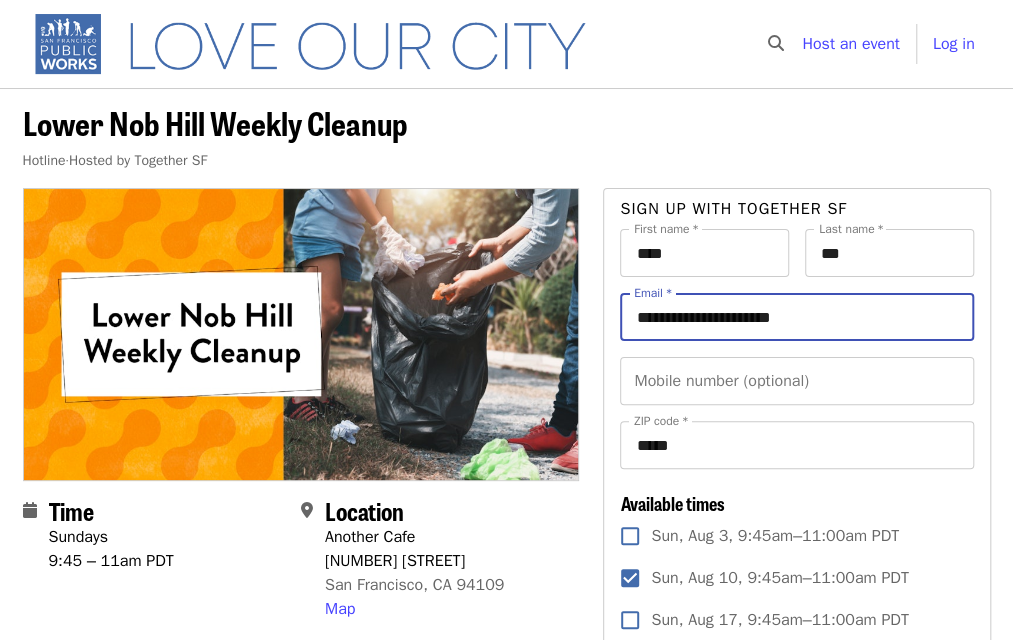 drag, startPoint x: 832, startPoint y: 317, endPoint x: 490, endPoint y: 316, distance: 342.00146 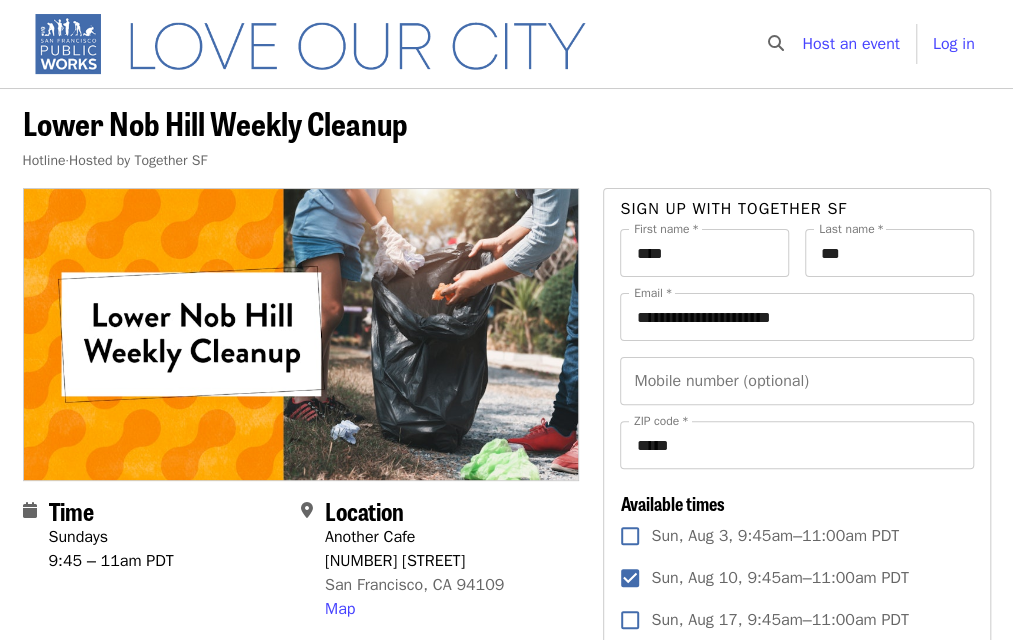 click on "Lower Nob Hill Weekly Cleanup Hotline  ·  Hosted by Together SF" at bounding box center (507, 146) 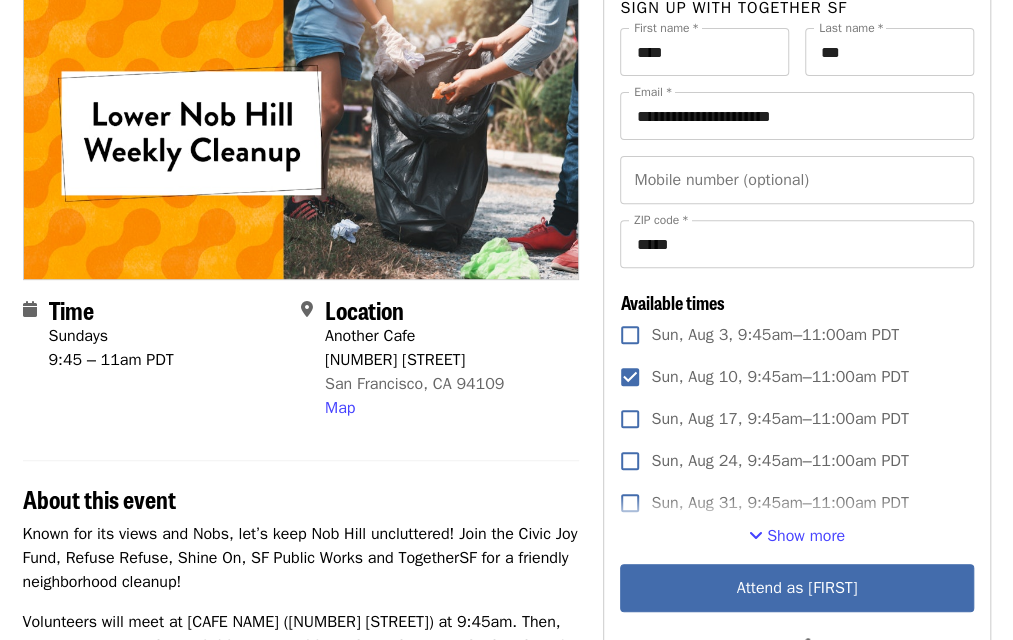 scroll, scrollTop: 200, scrollLeft: 0, axis: vertical 